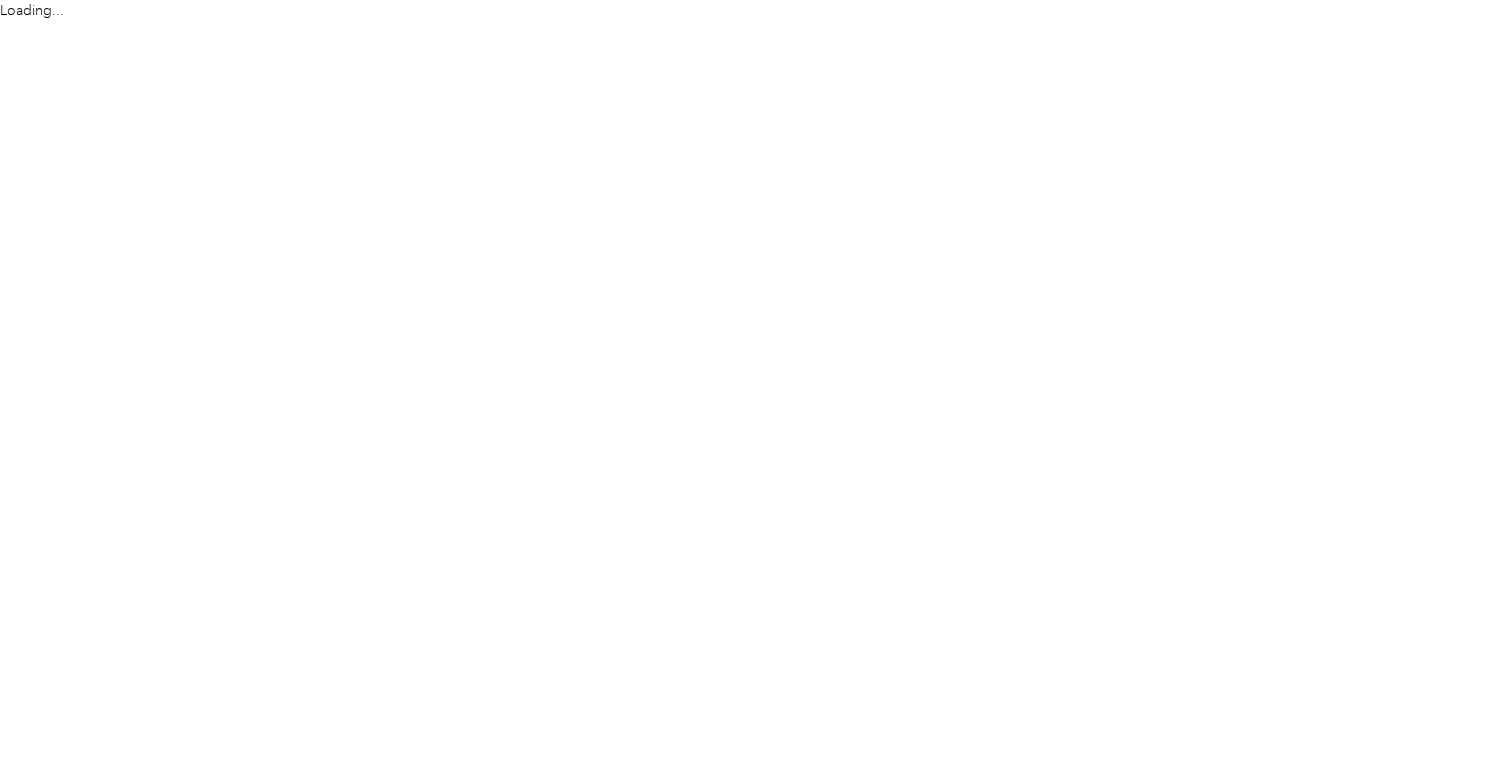 scroll, scrollTop: 0, scrollLeft: 0, axis: both 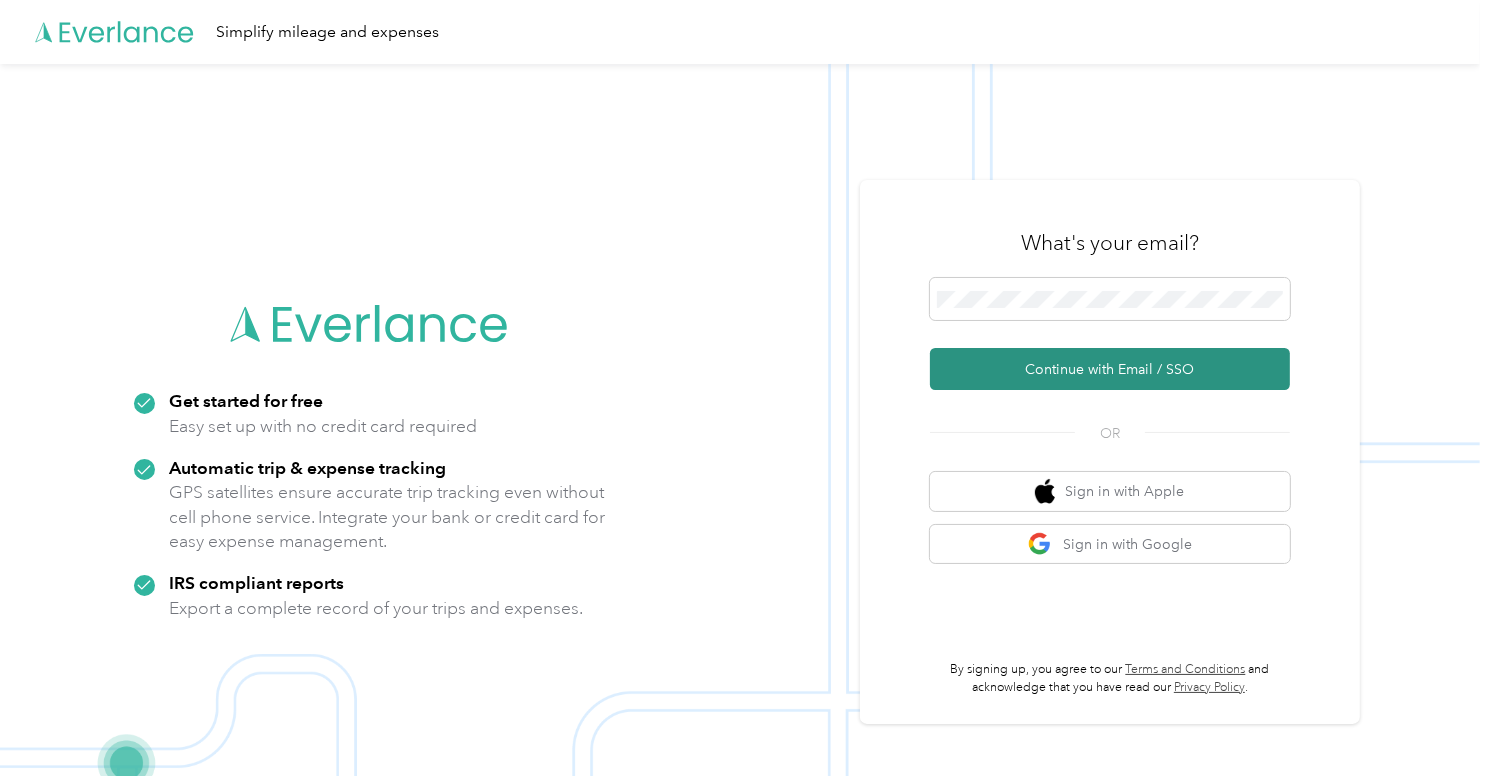 click on "Continue with Email / SSO" at bounding box center [1110, 369] 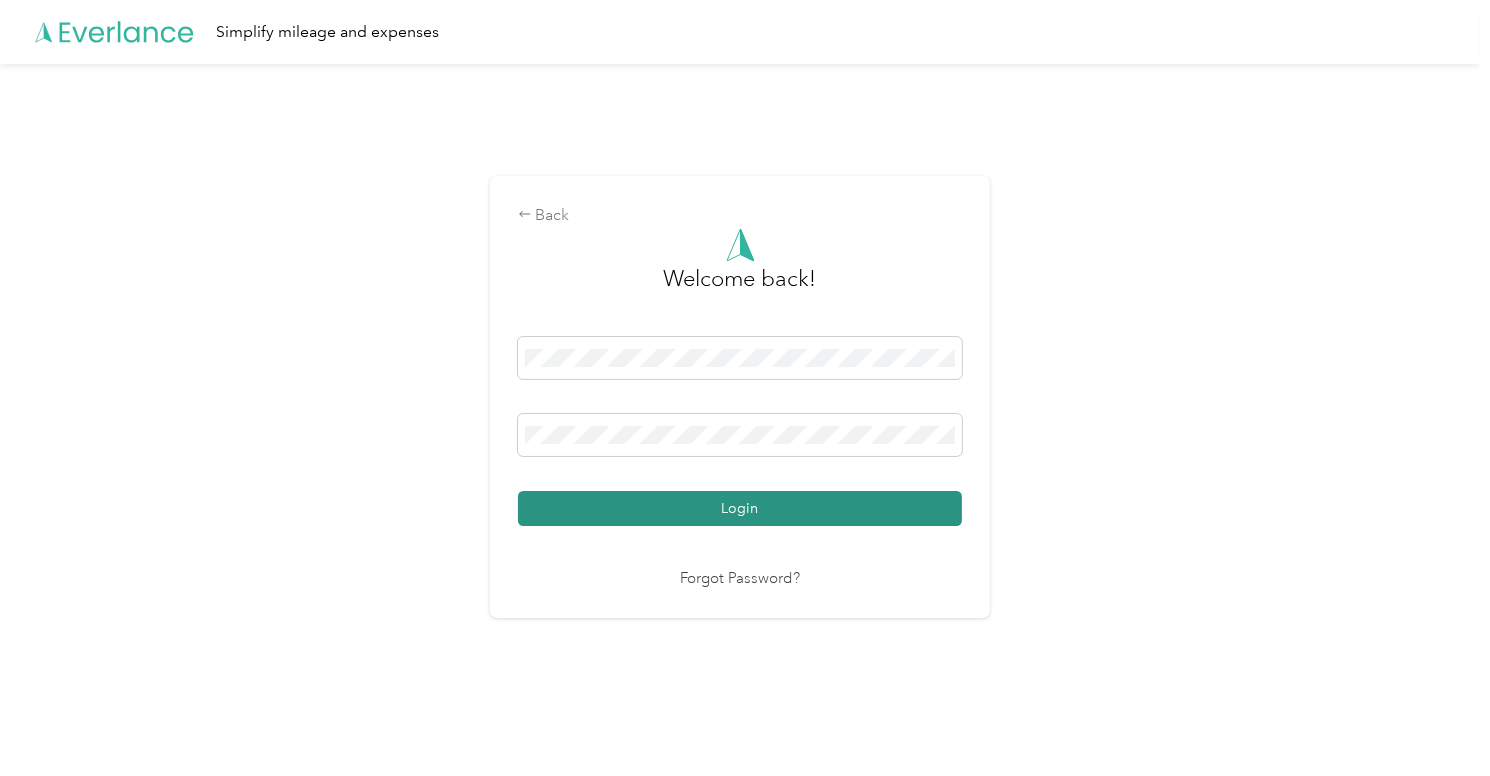 click on "Login" at bounding box center (740, 508) 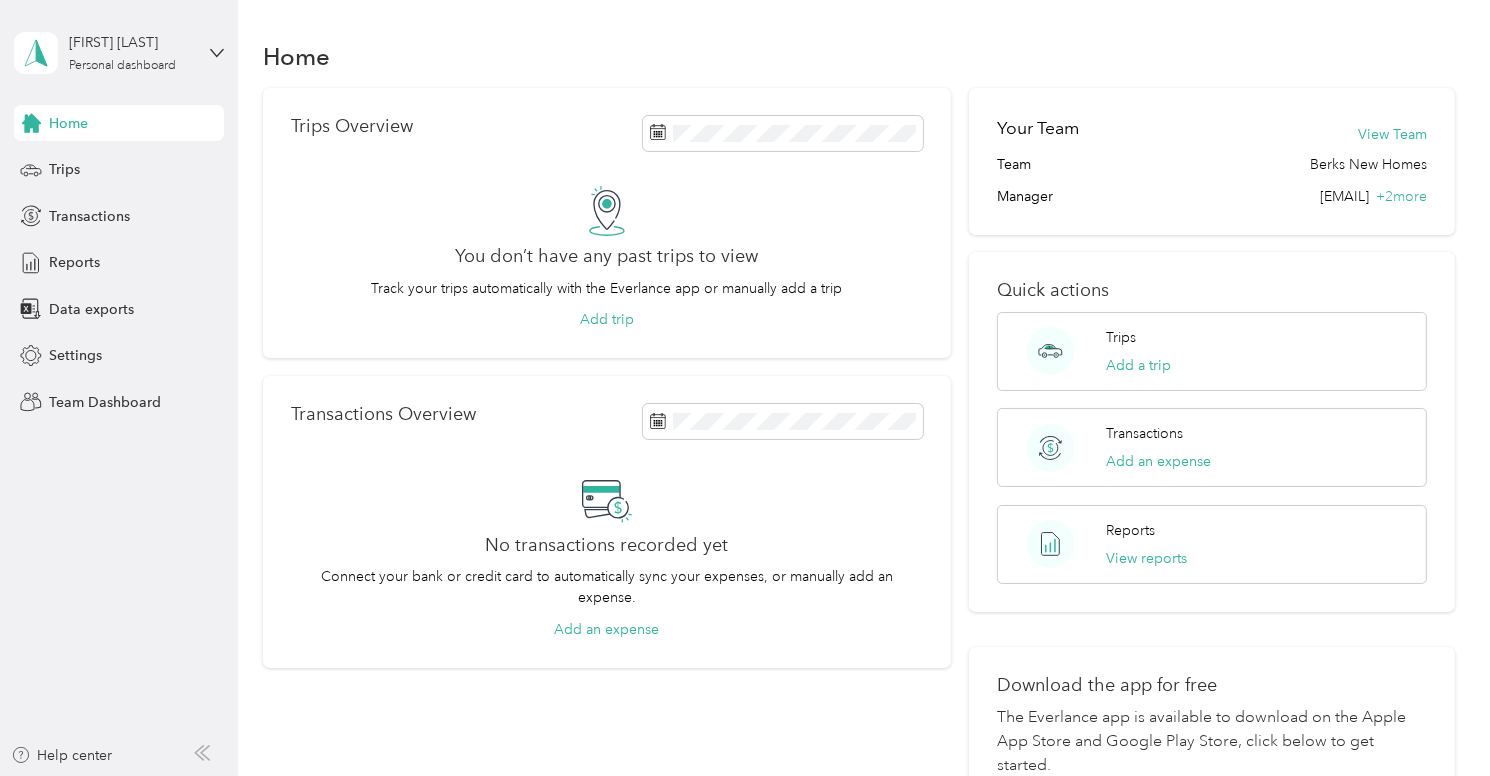 click on "You don’t have any past trips to view  Track your trips automatically with the Everlance app or manually add a trip Add trip" at bounding box center (607, 258) 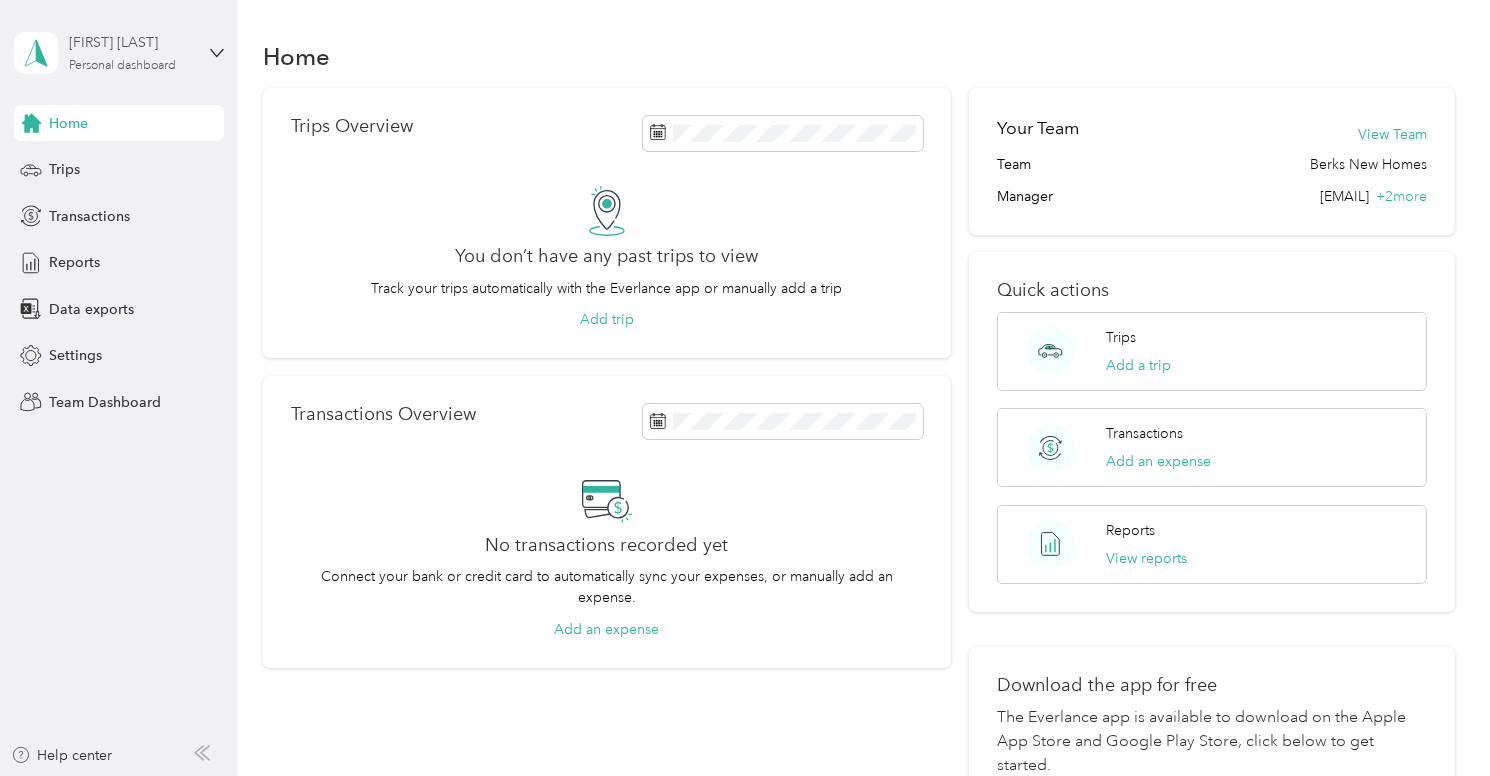 click on "[FIRST] [LAST]" at bounding box center (131, 42) 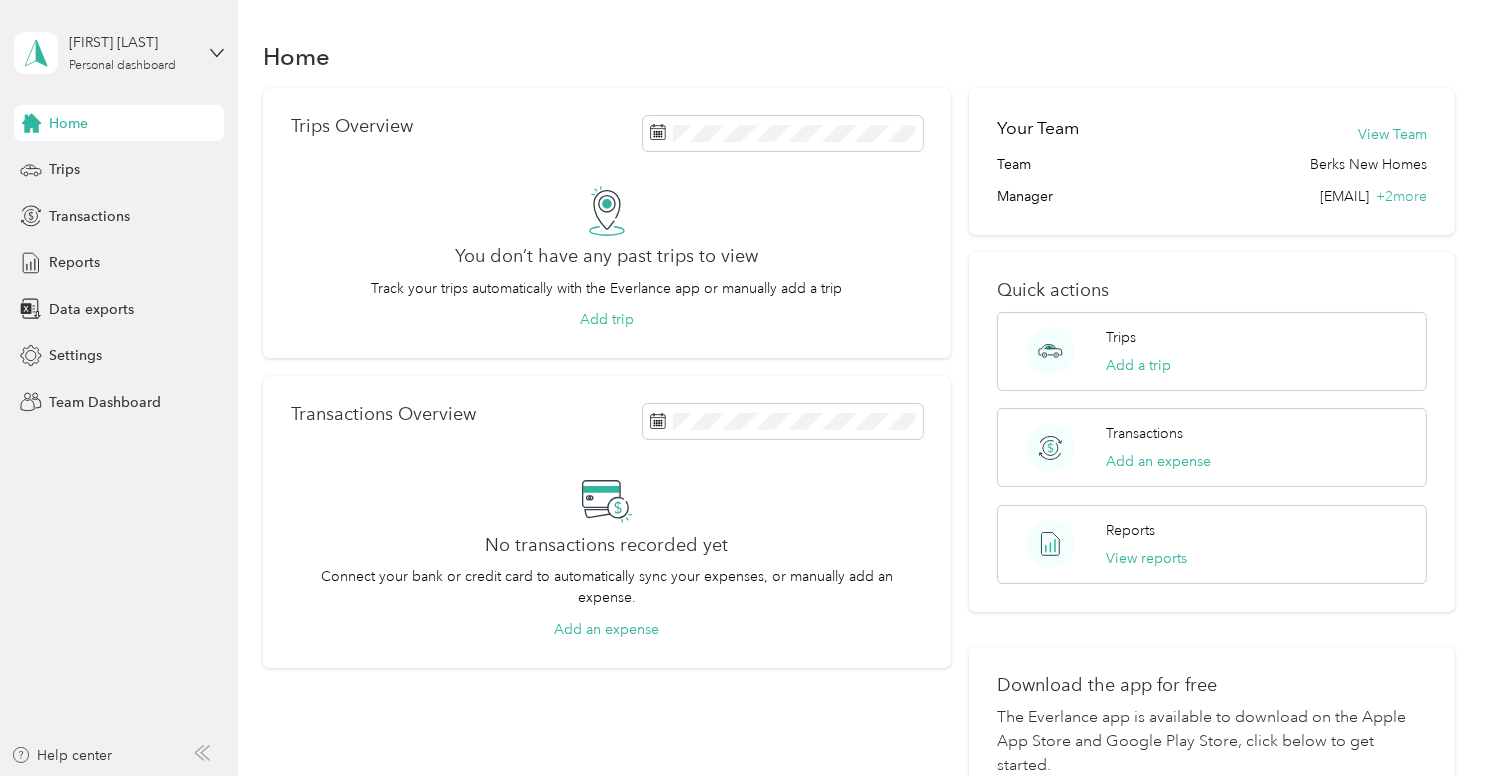 click on "Team dashboard" at bounding box center [85, 163] 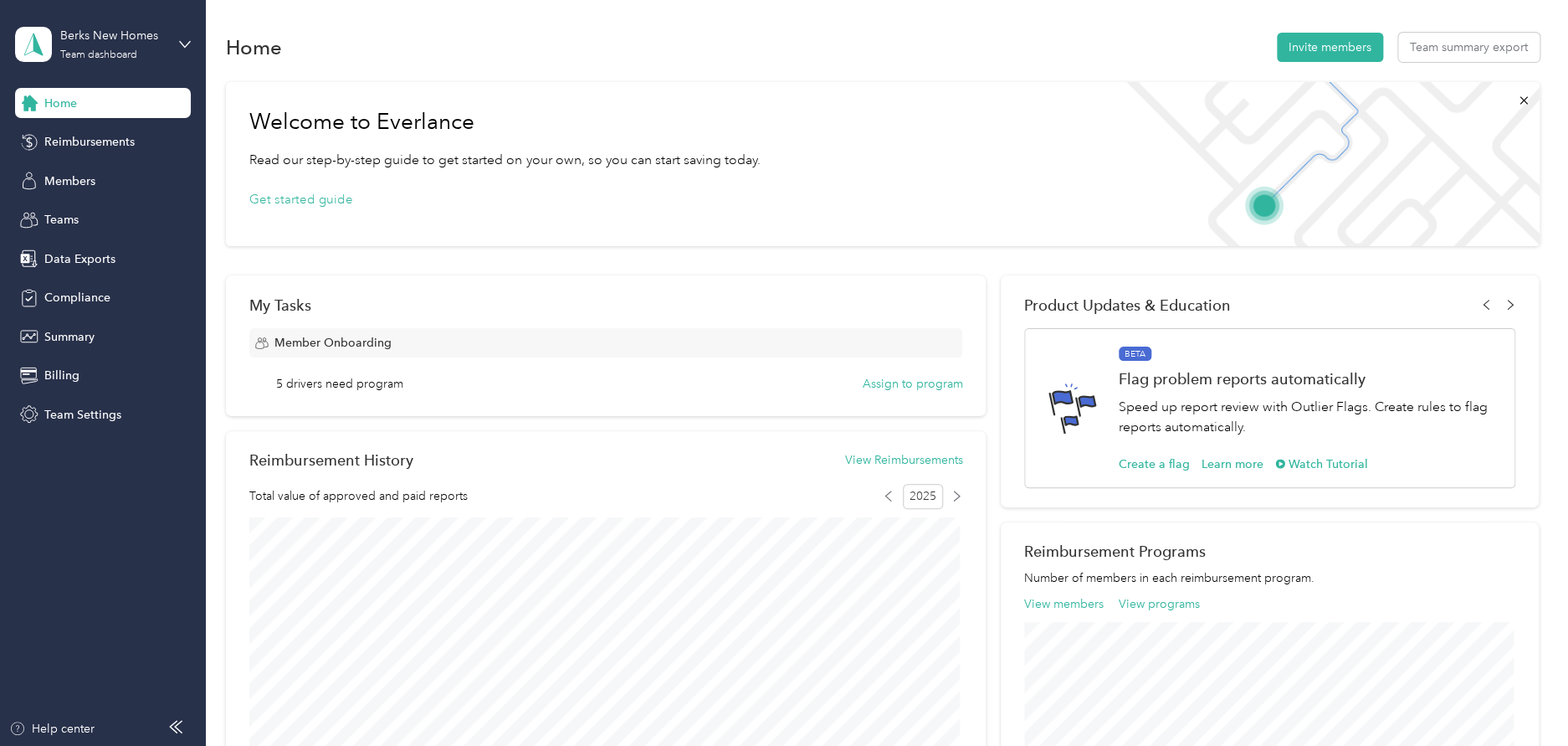 scroll, scrollTop: 167, scrollLeft: 0, axis: vertical 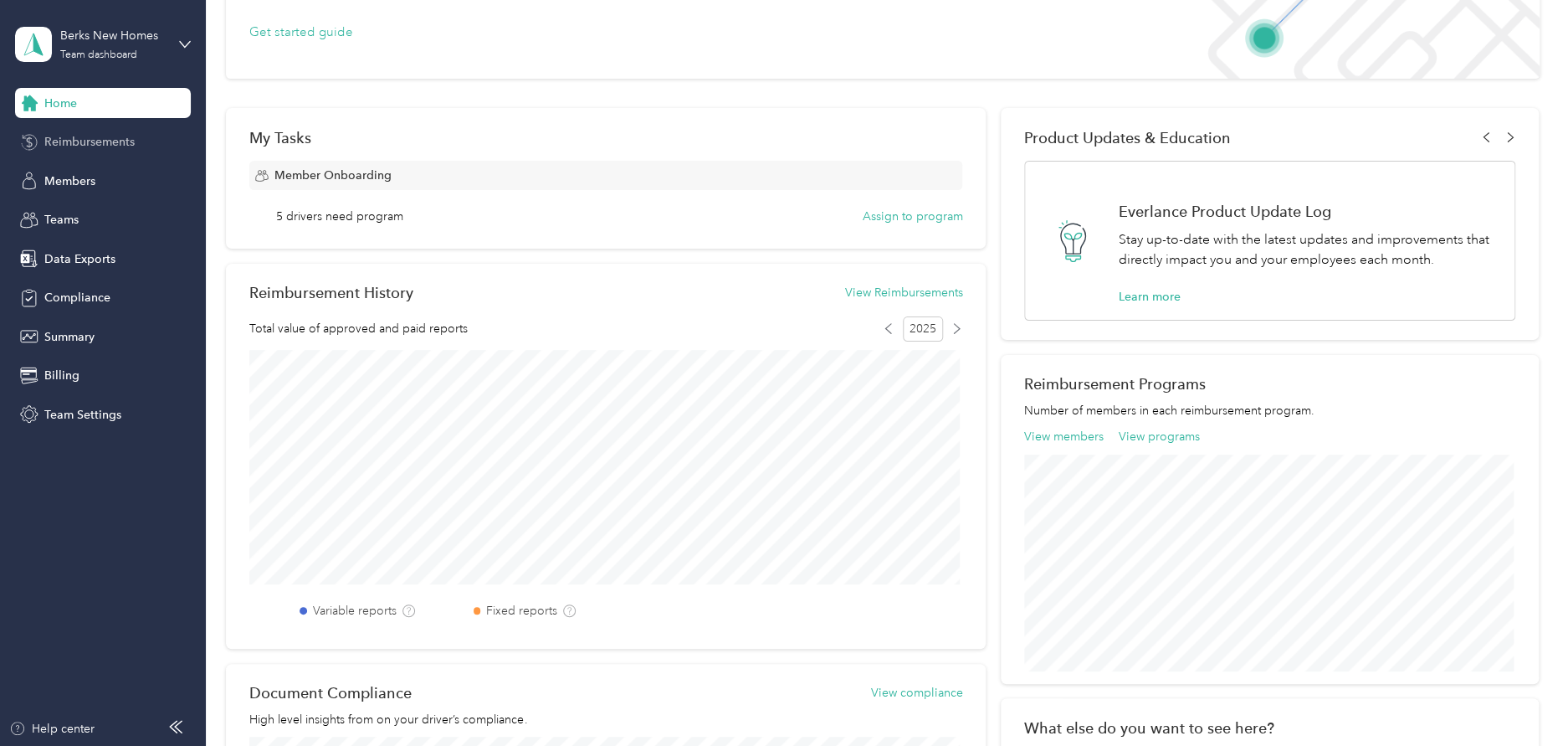 click on "Reimbursements" at bounding box center [90, 141] 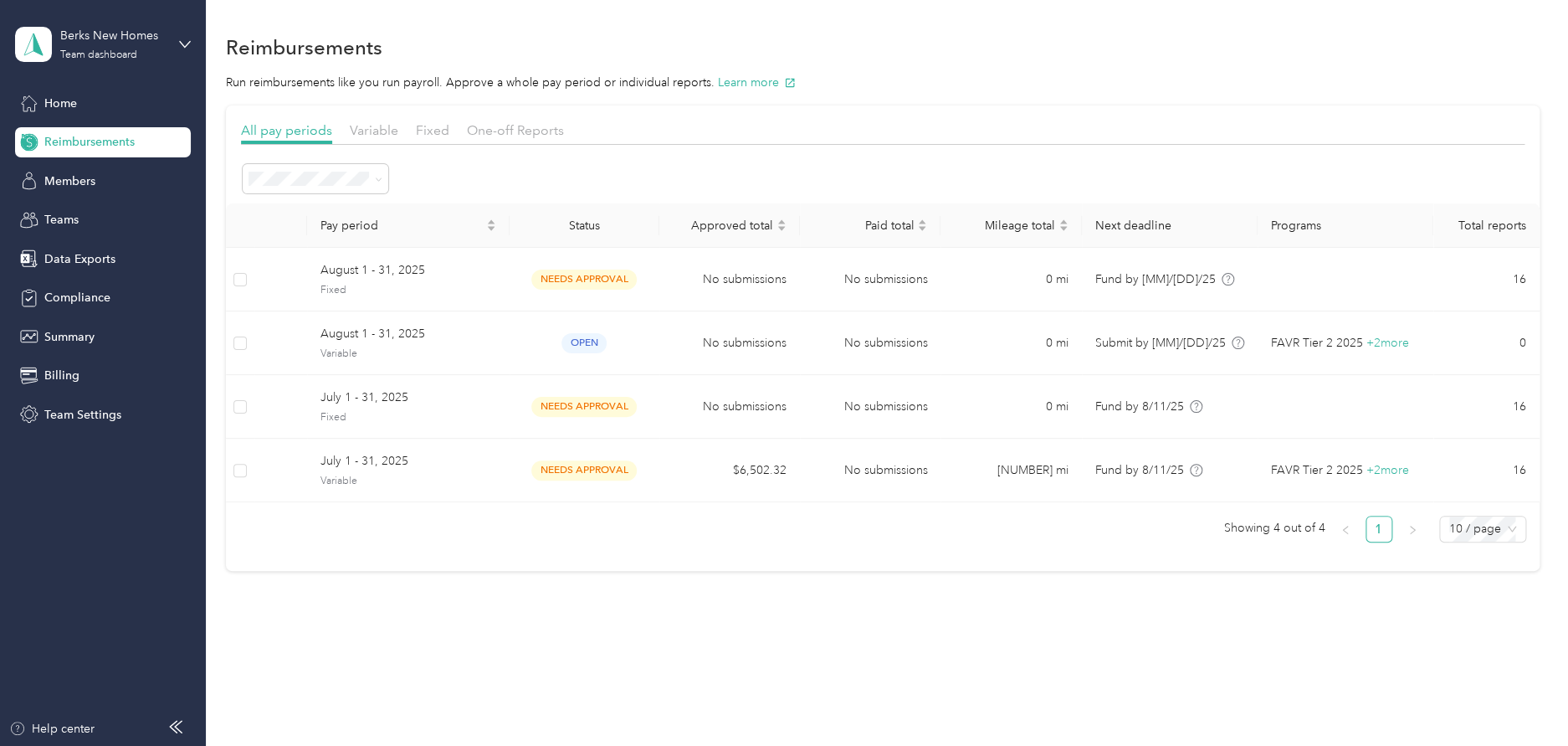 click on "Approved" at bounding box center (282, 327) 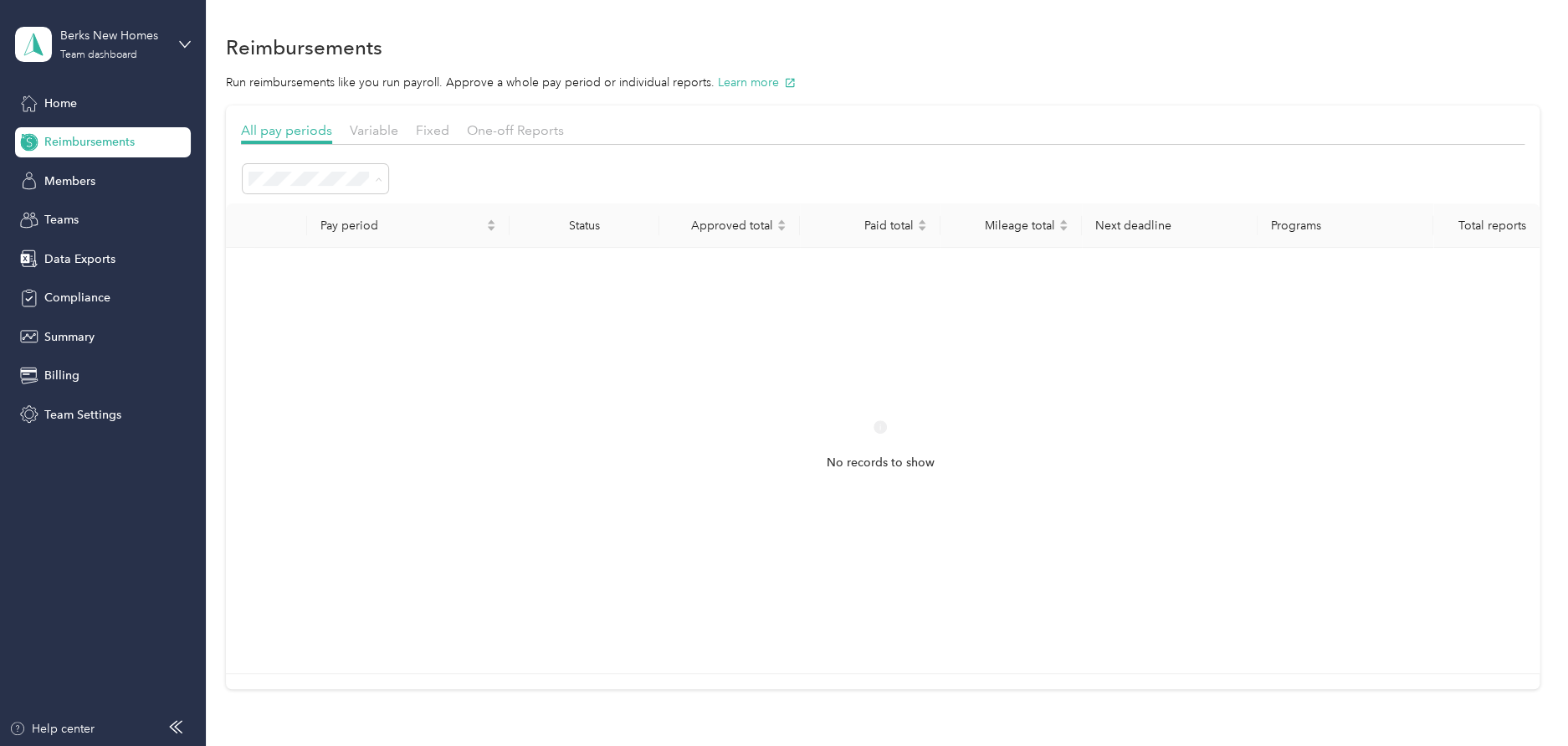 click on "Paid" at bounding box center [265, 444] 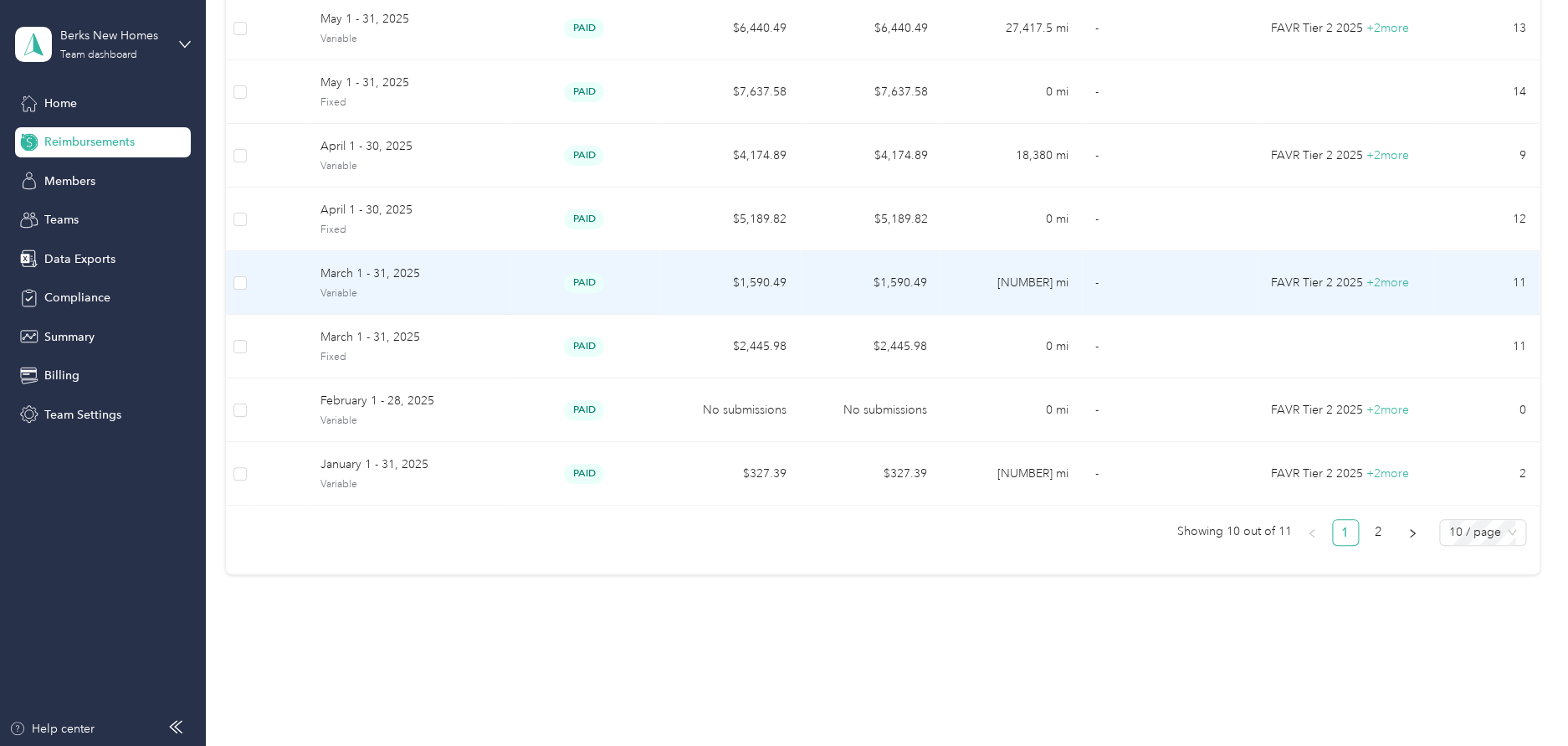 scroll, scrollTop: 211, scrollLeft: 0, axis: vertical 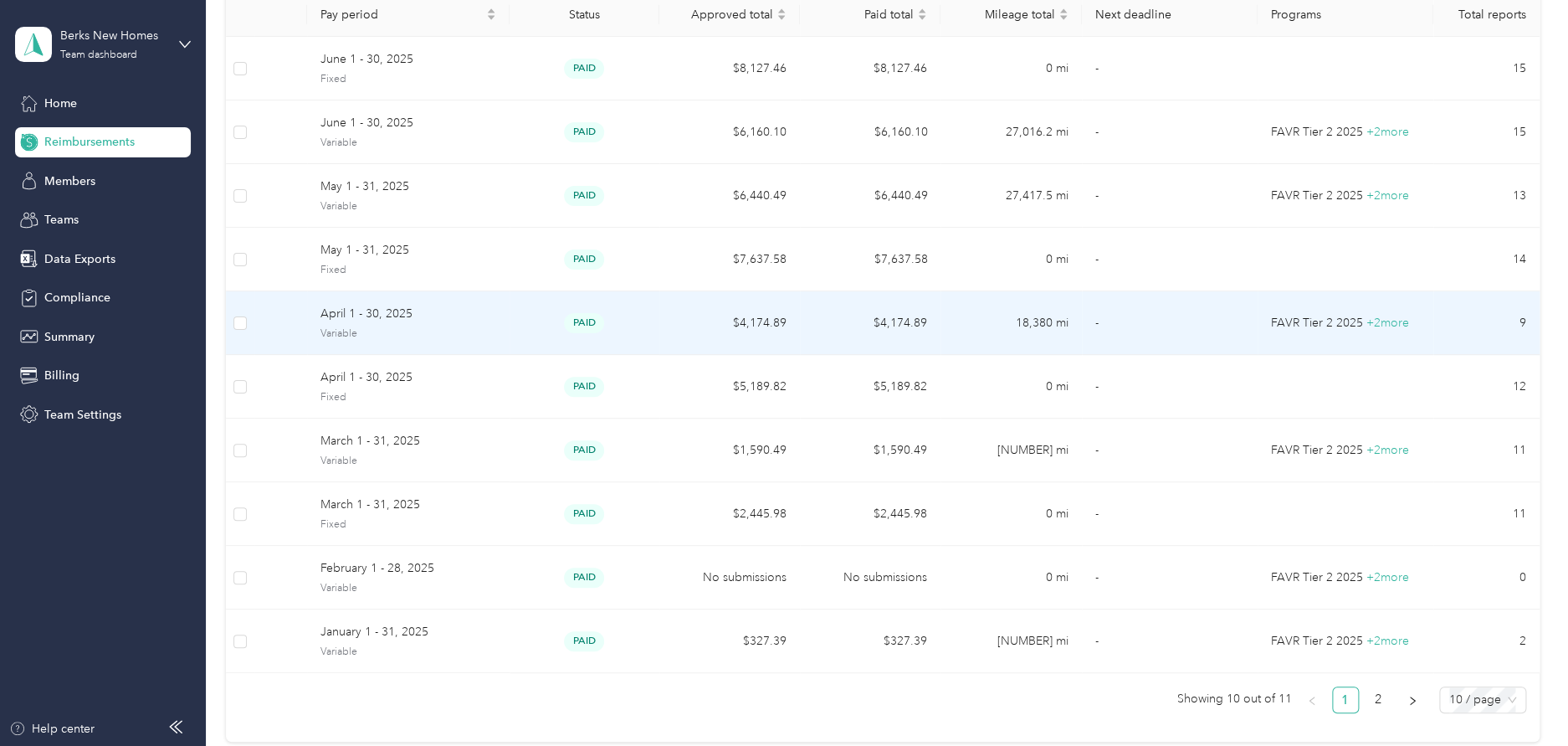 click on "Variable" at bounding box center (408, 334) 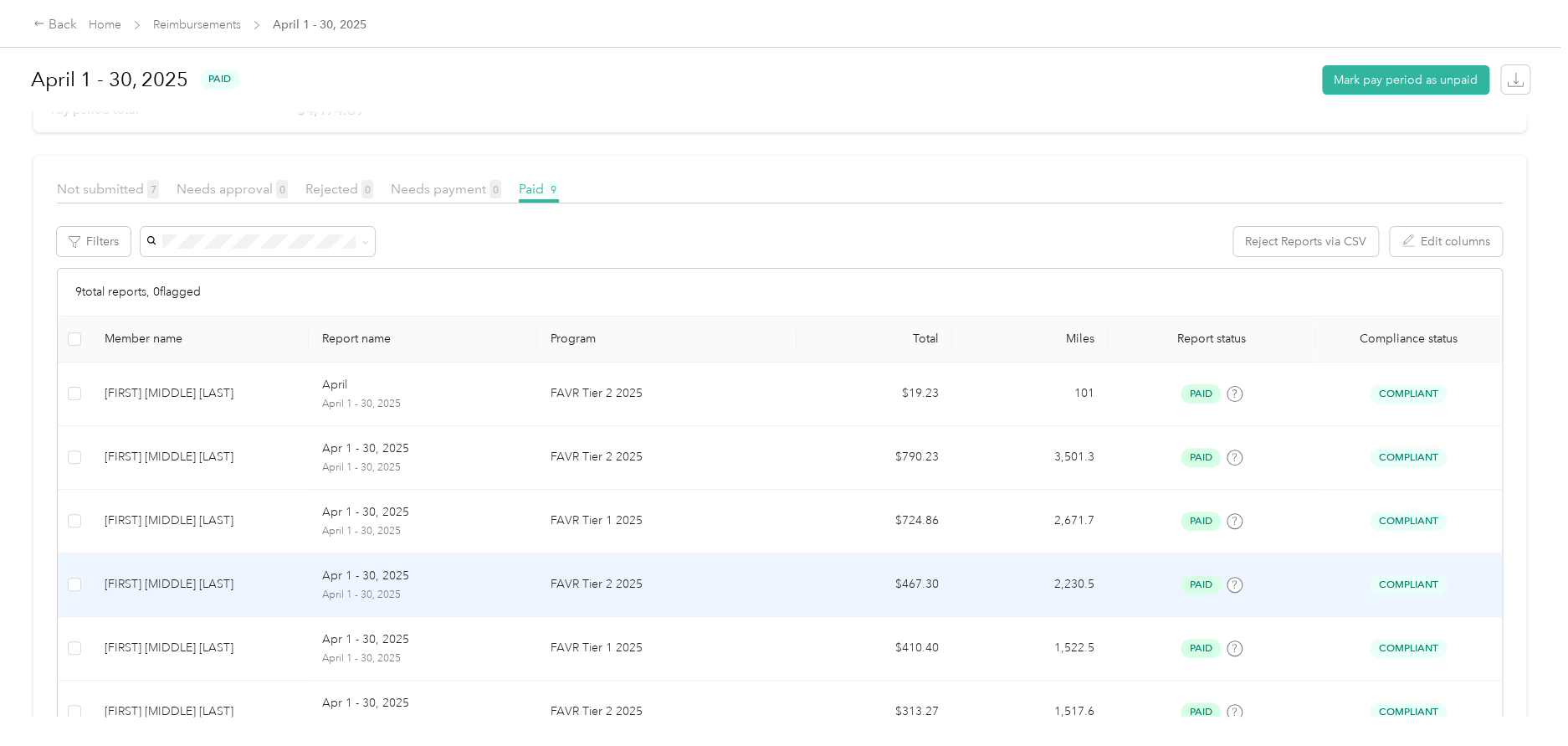 scroll, scrollTop: 42, scrollLeft: 0, axis: vertical 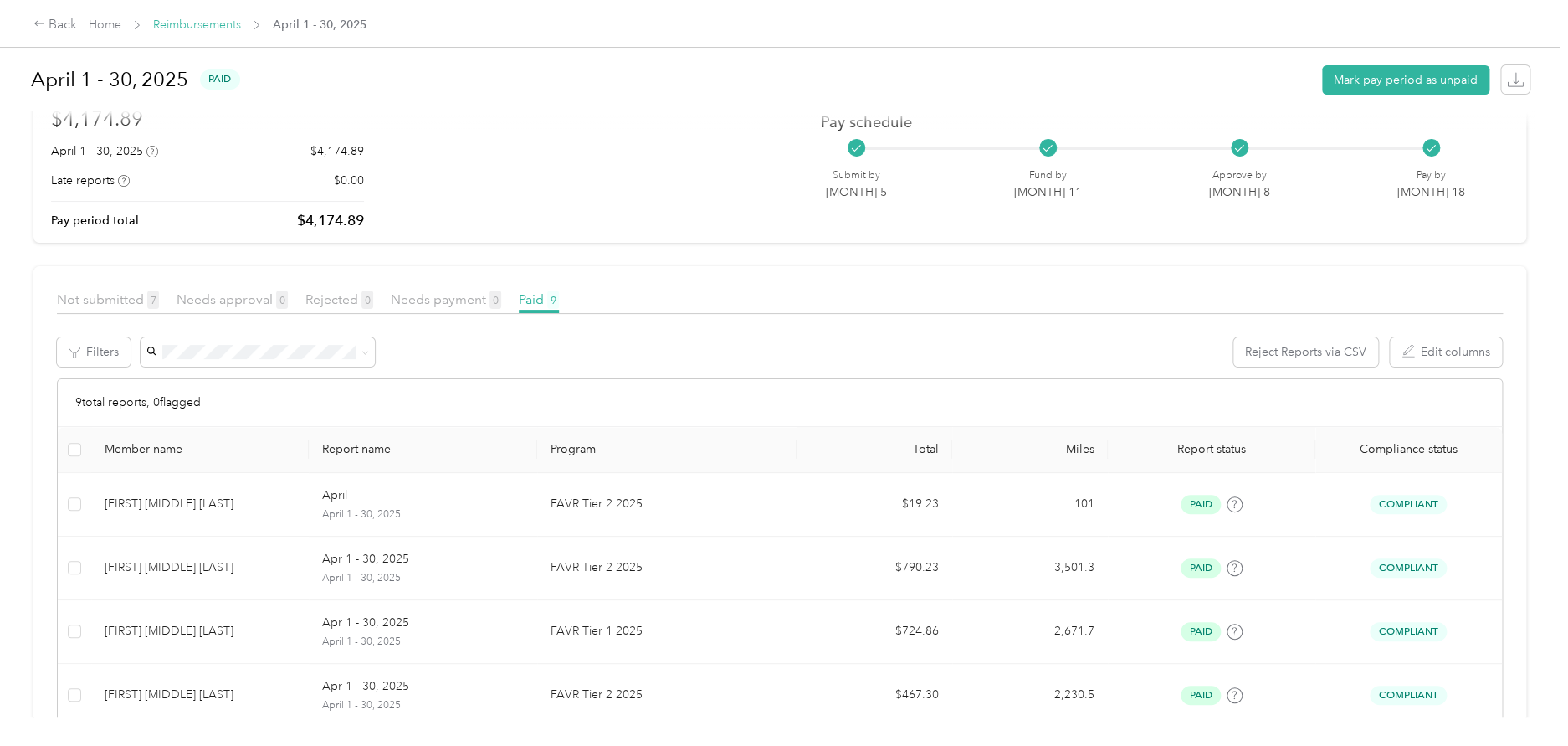 click on "Reimbursements" at bounding box center (197, 24) 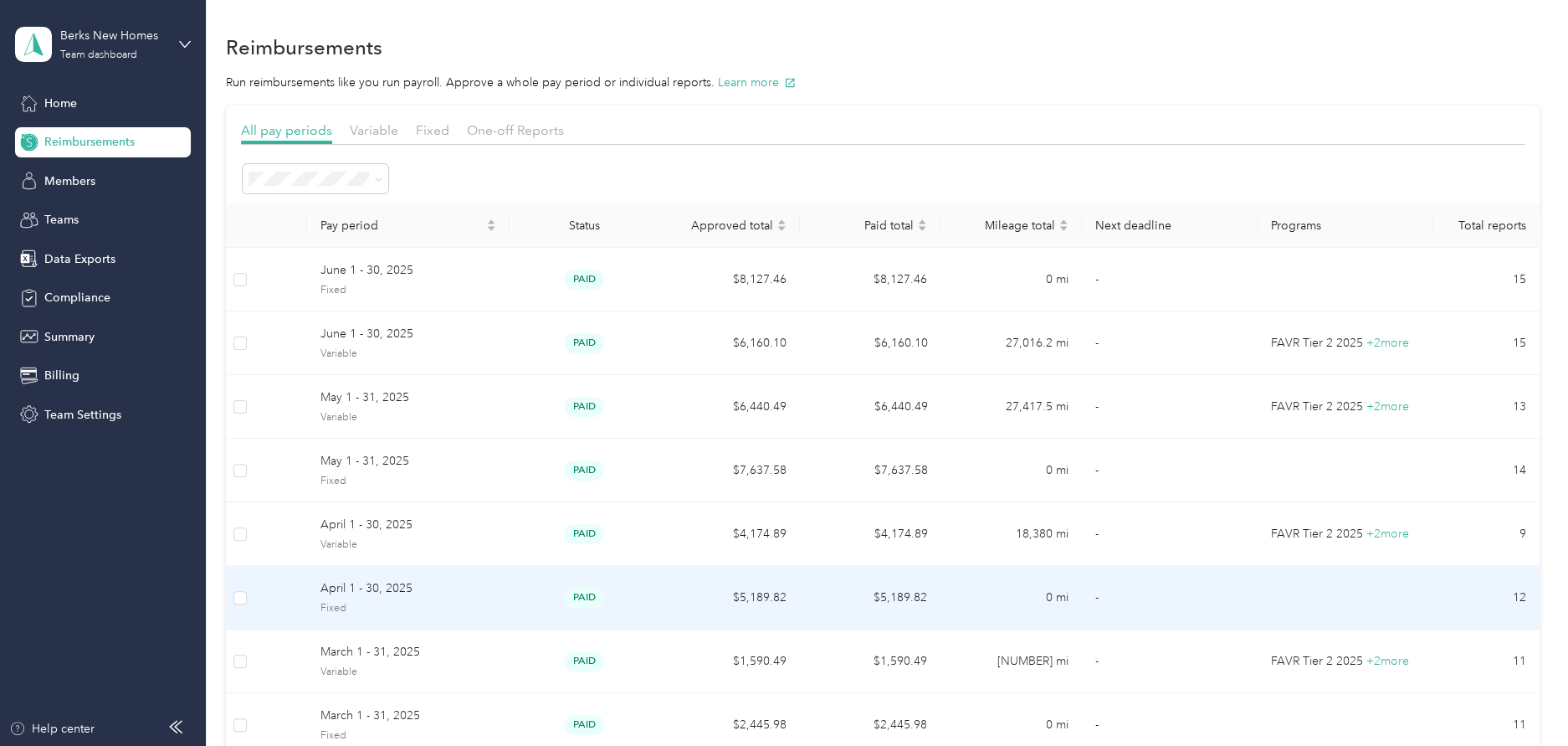 click on "April 1 - 30, 2025" at bounding box center (408, 589) 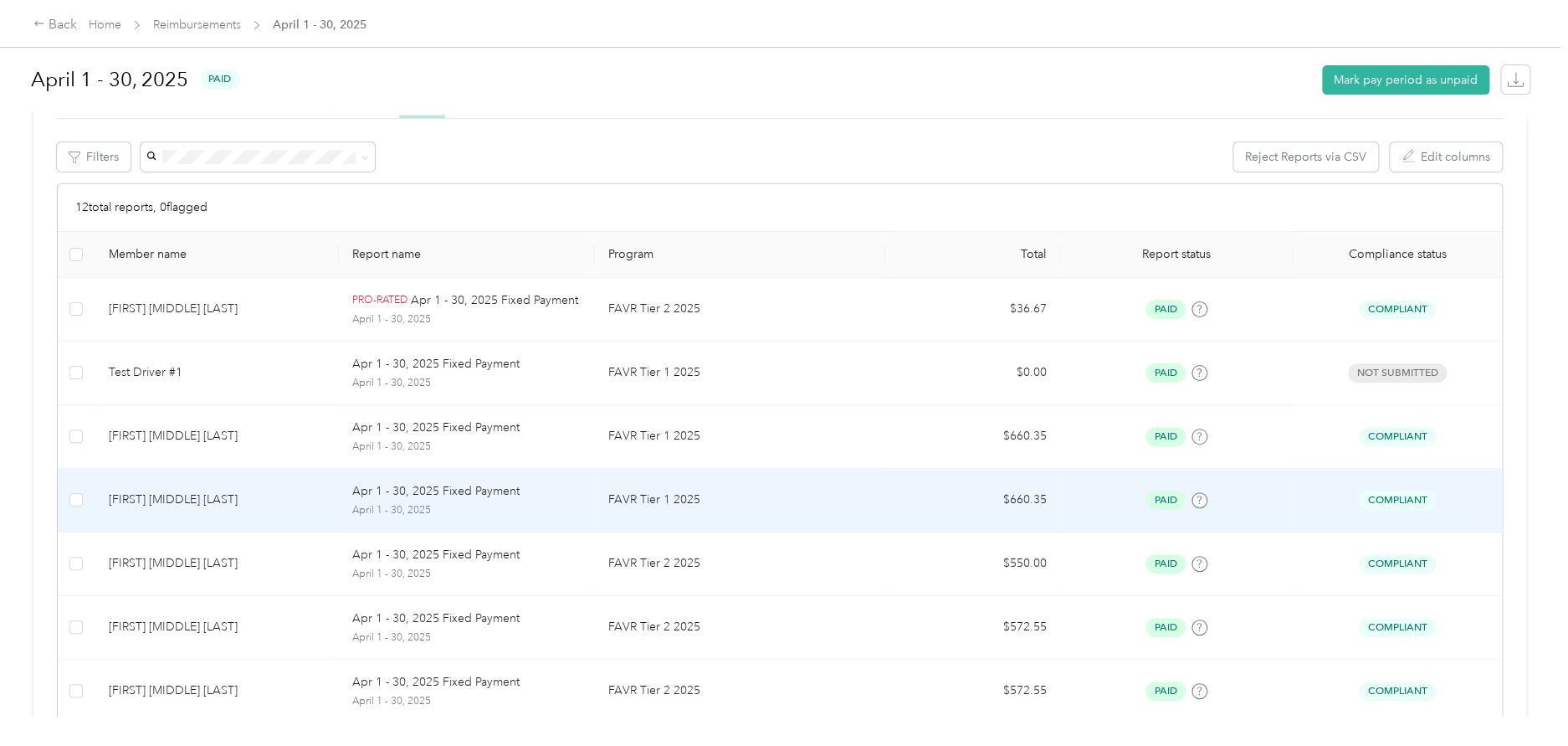 scroll, scrollTop: 177, scrollLeft: 0, axis: vertical 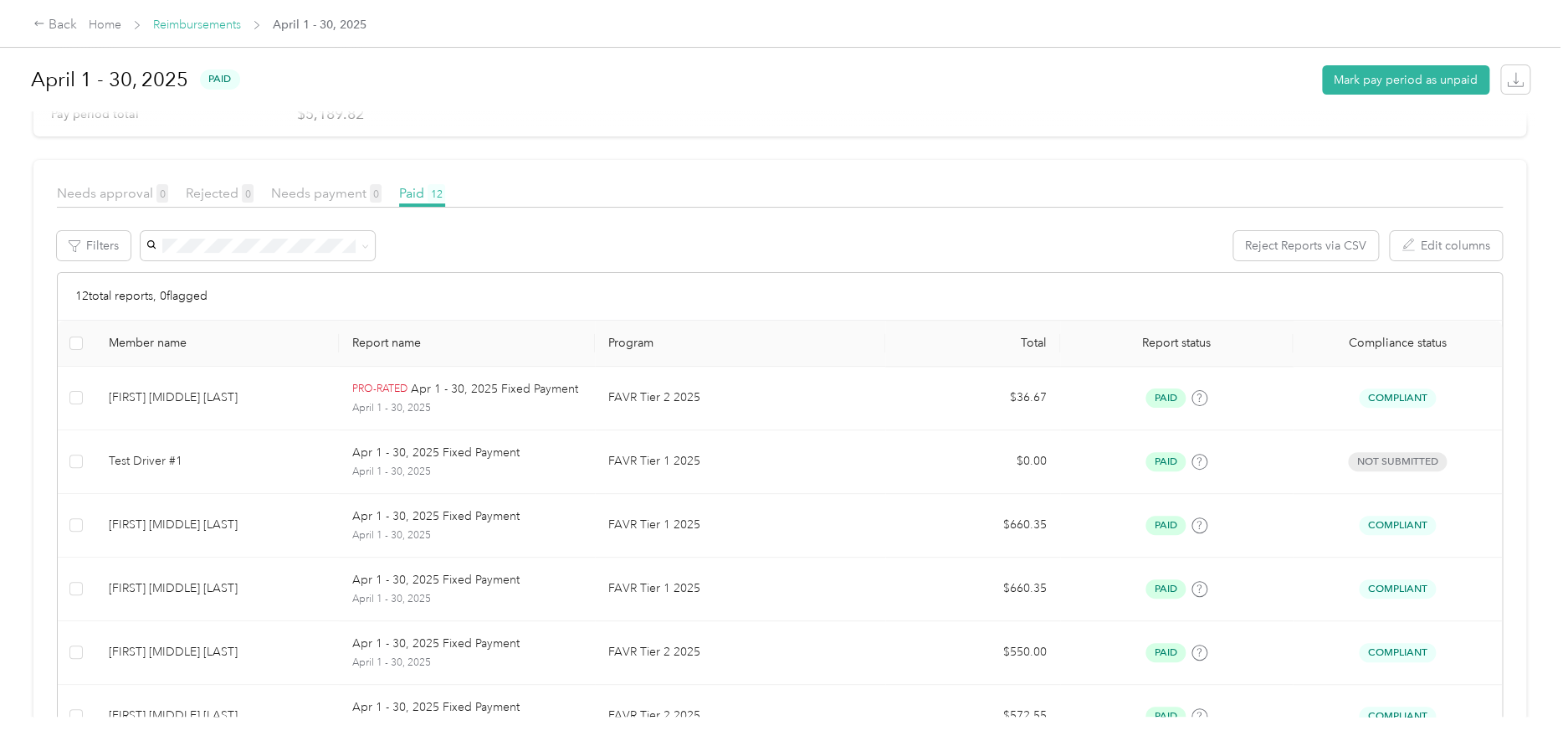 click on "Reimbursements" at bounding box center [197, 24] 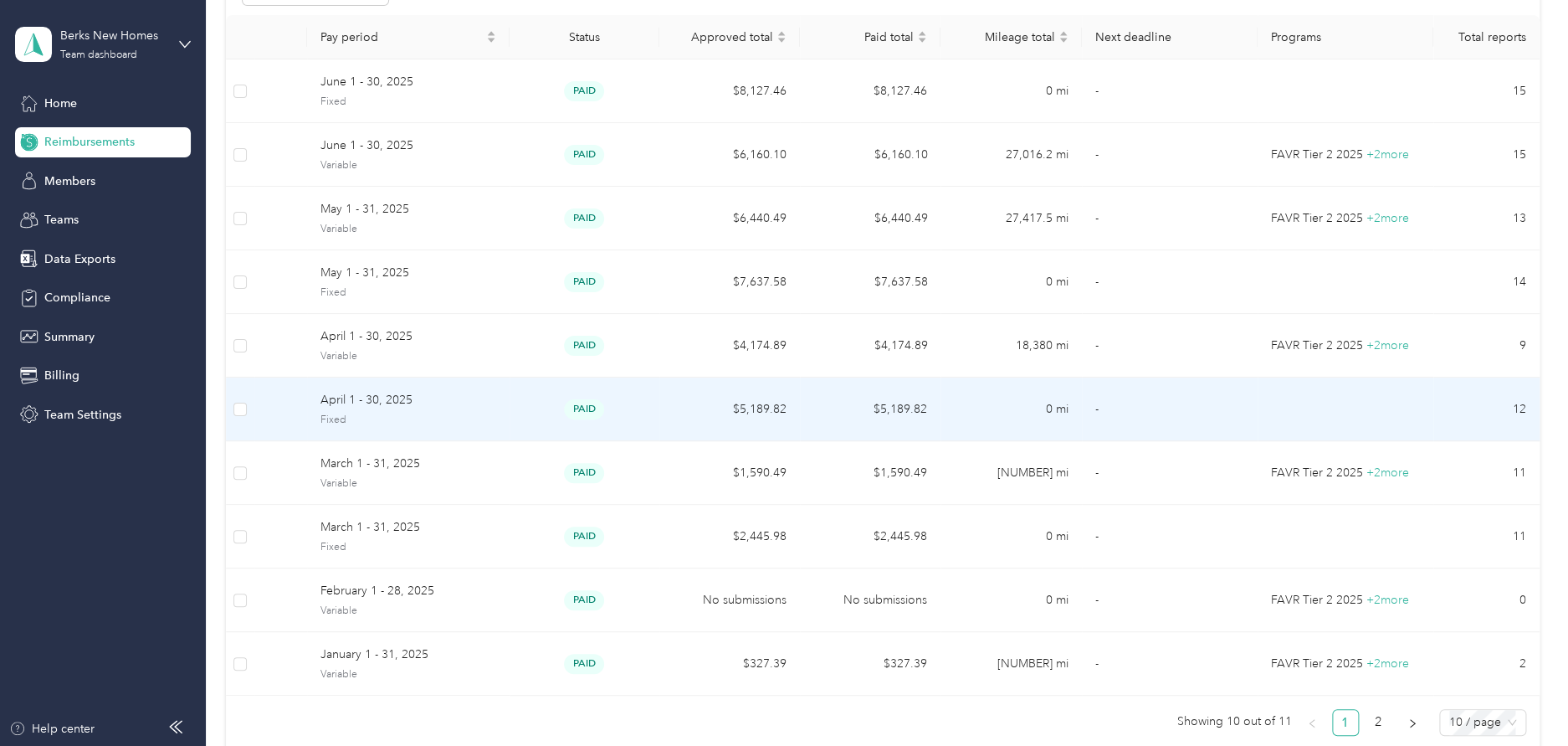 scroll, scrollTop: 84, scrollLeft: 0, axis: vertical 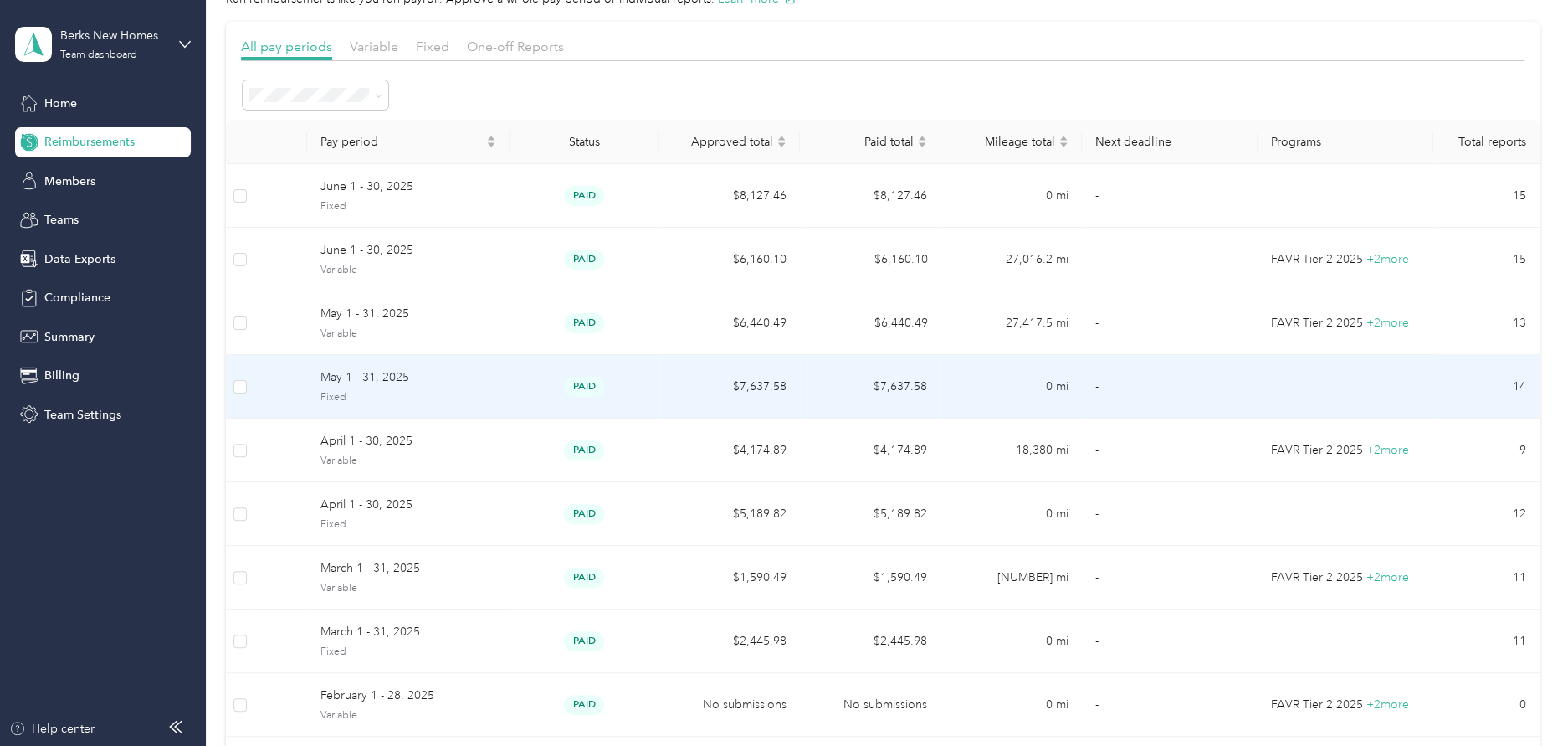 click on "May 1 - 31, 2025" at bounding box center (408, 378) 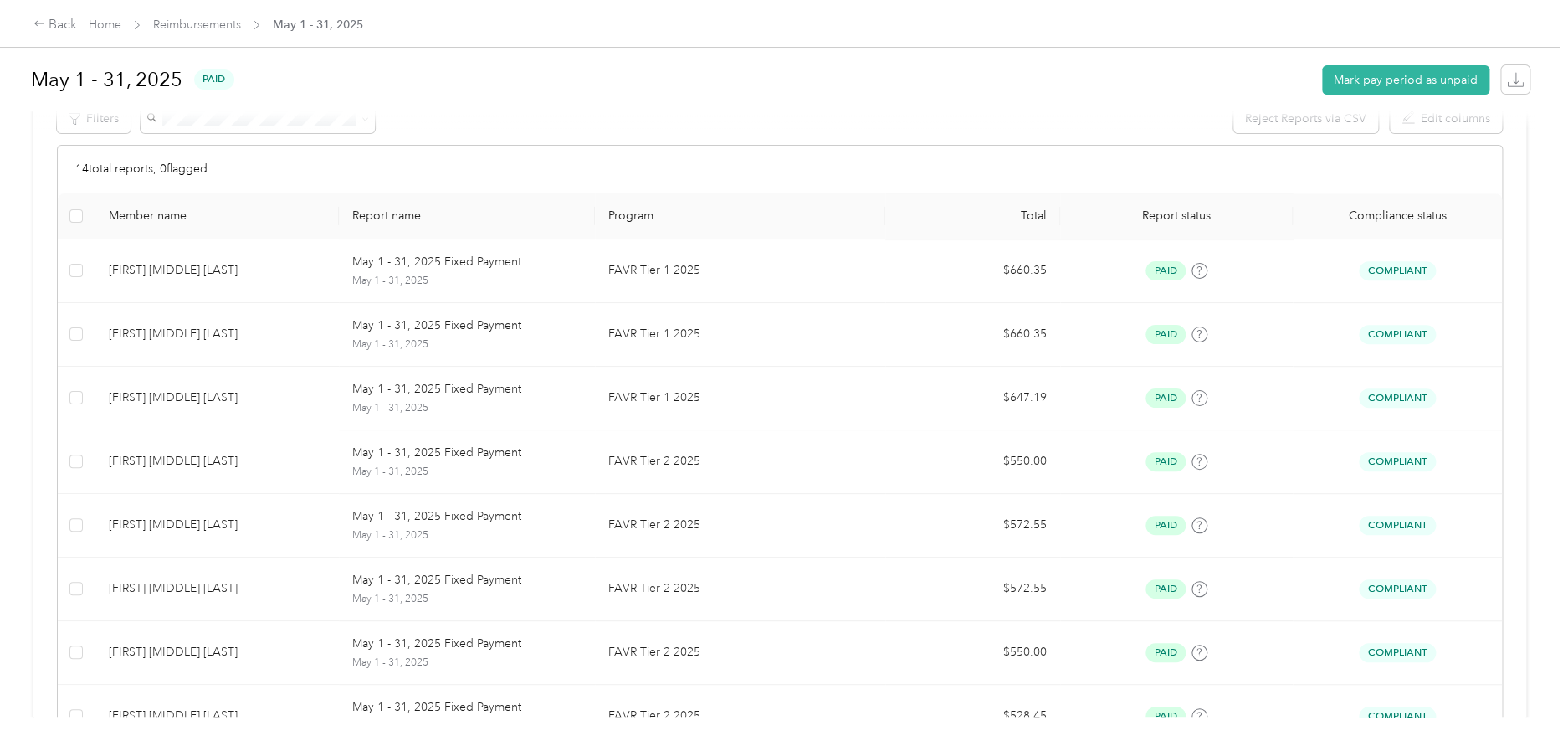 scroll, scrollTop: 0, scrollLeft: 0, axis: both 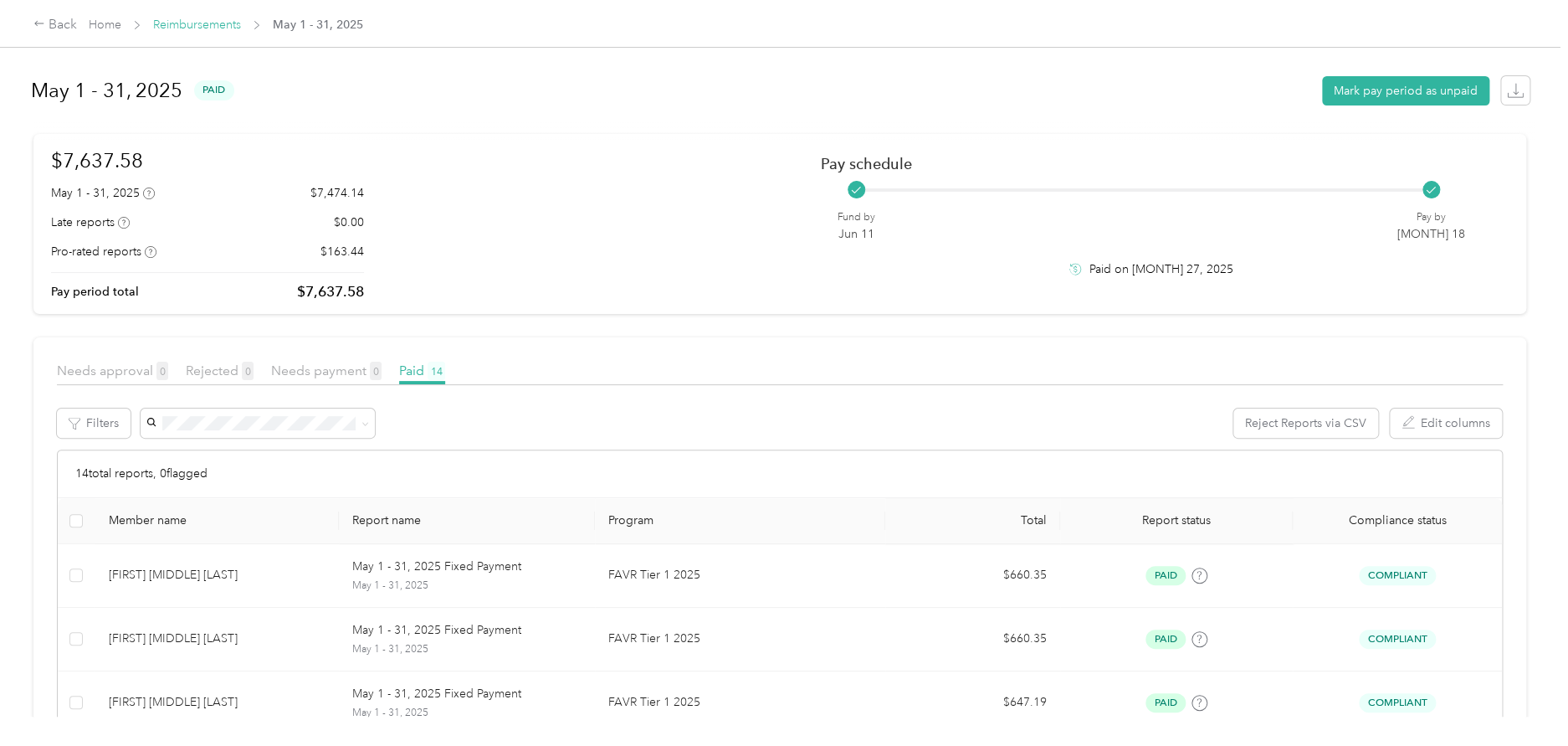 click on "Reimbursements" at bounding box center (197, 24) 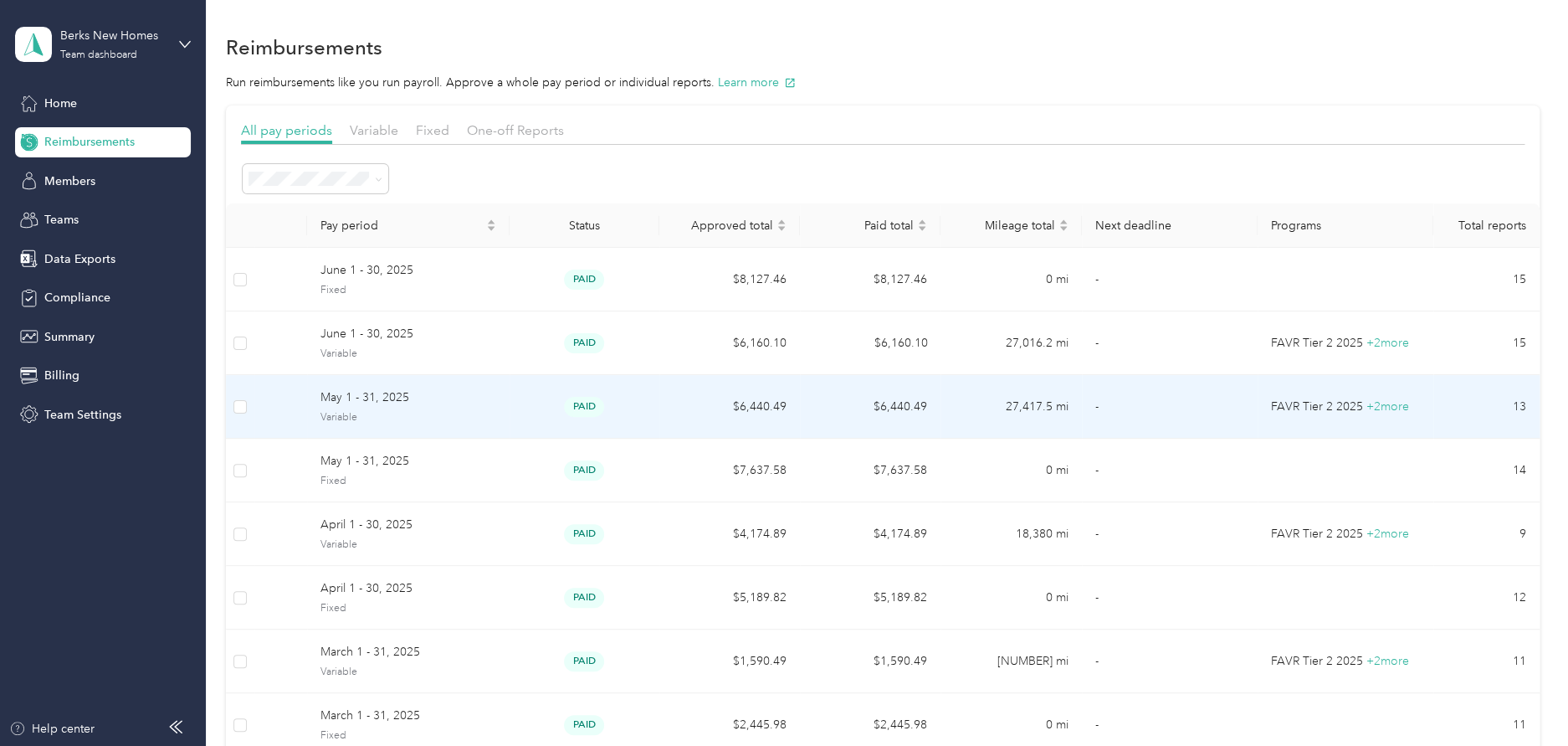 click on "May 1 - 31, 2025" at bounding box center (408, 398) 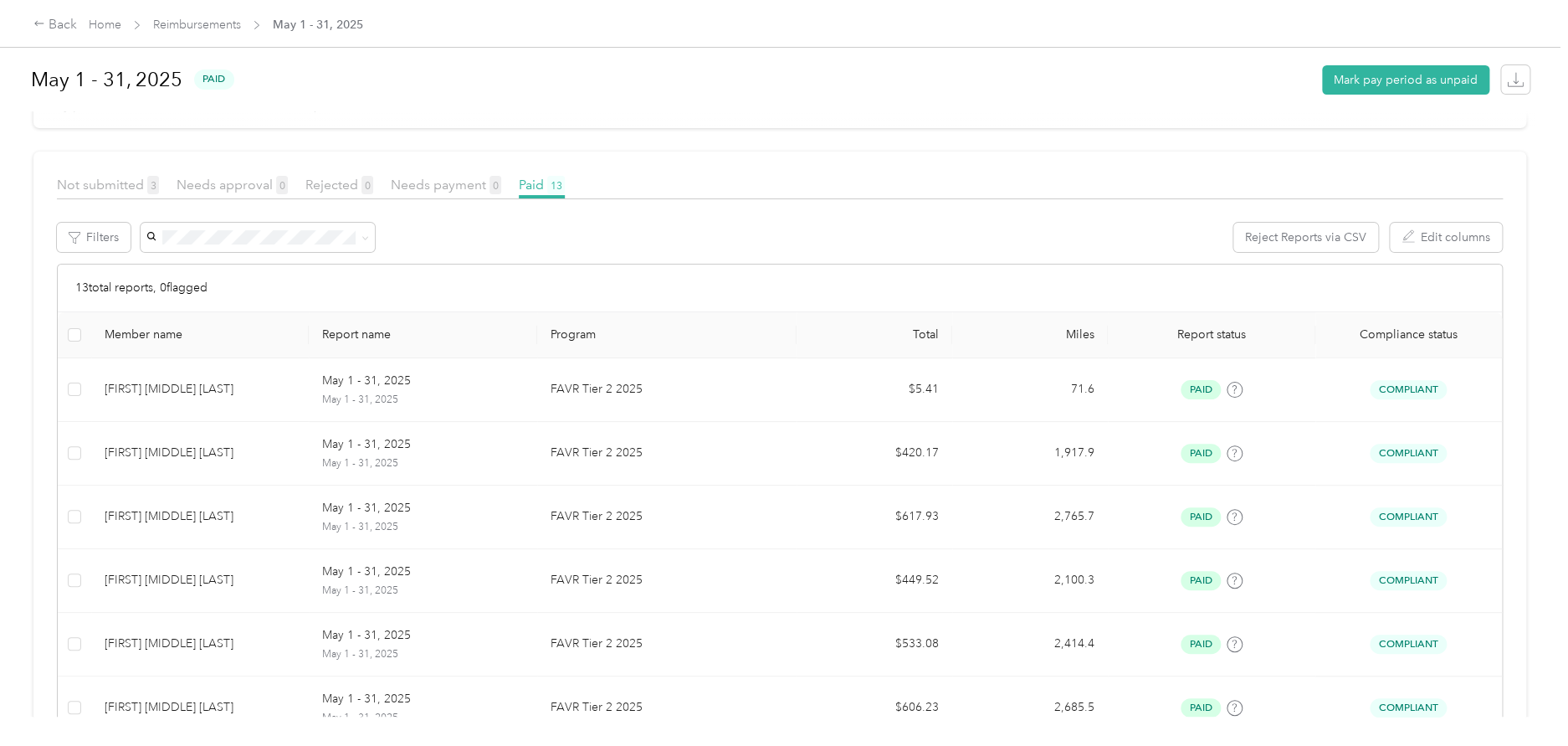 scroll, scrollTop: 0, scrollLeft: 0, axis: both 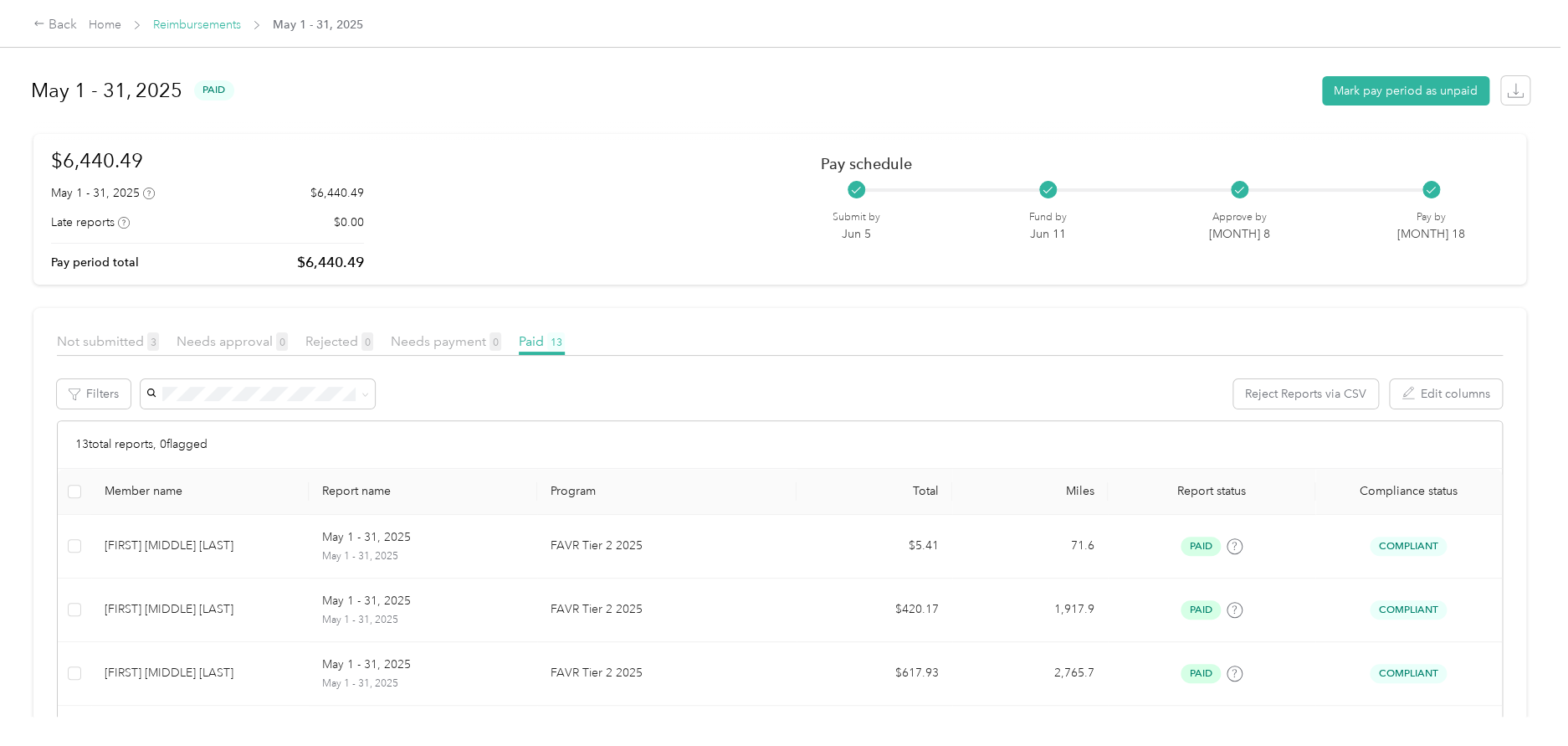 click on "Reimbursements" at bounding box center [197, 24] 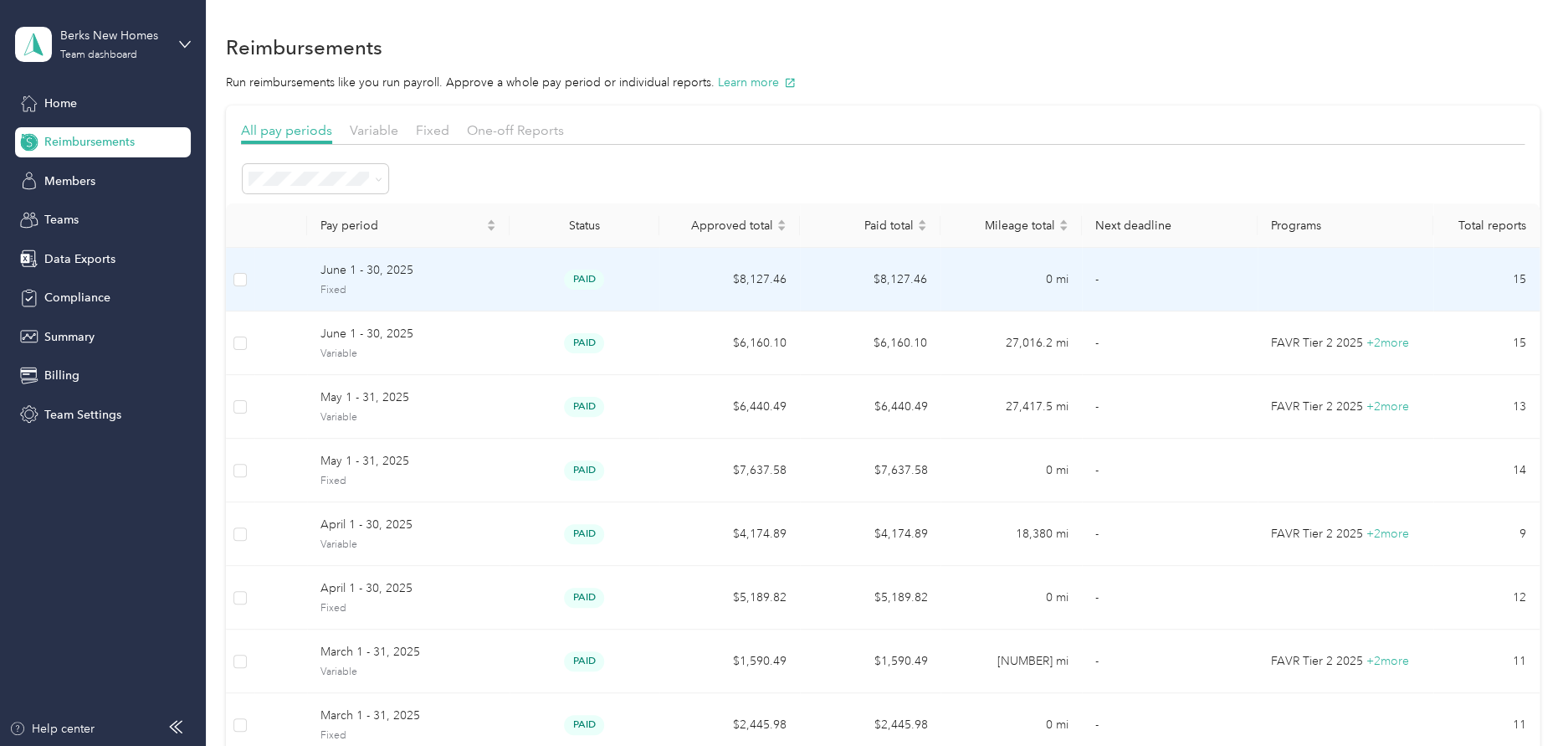 click on "June 1 - 30, 2025" at bounding box center [408, 270] 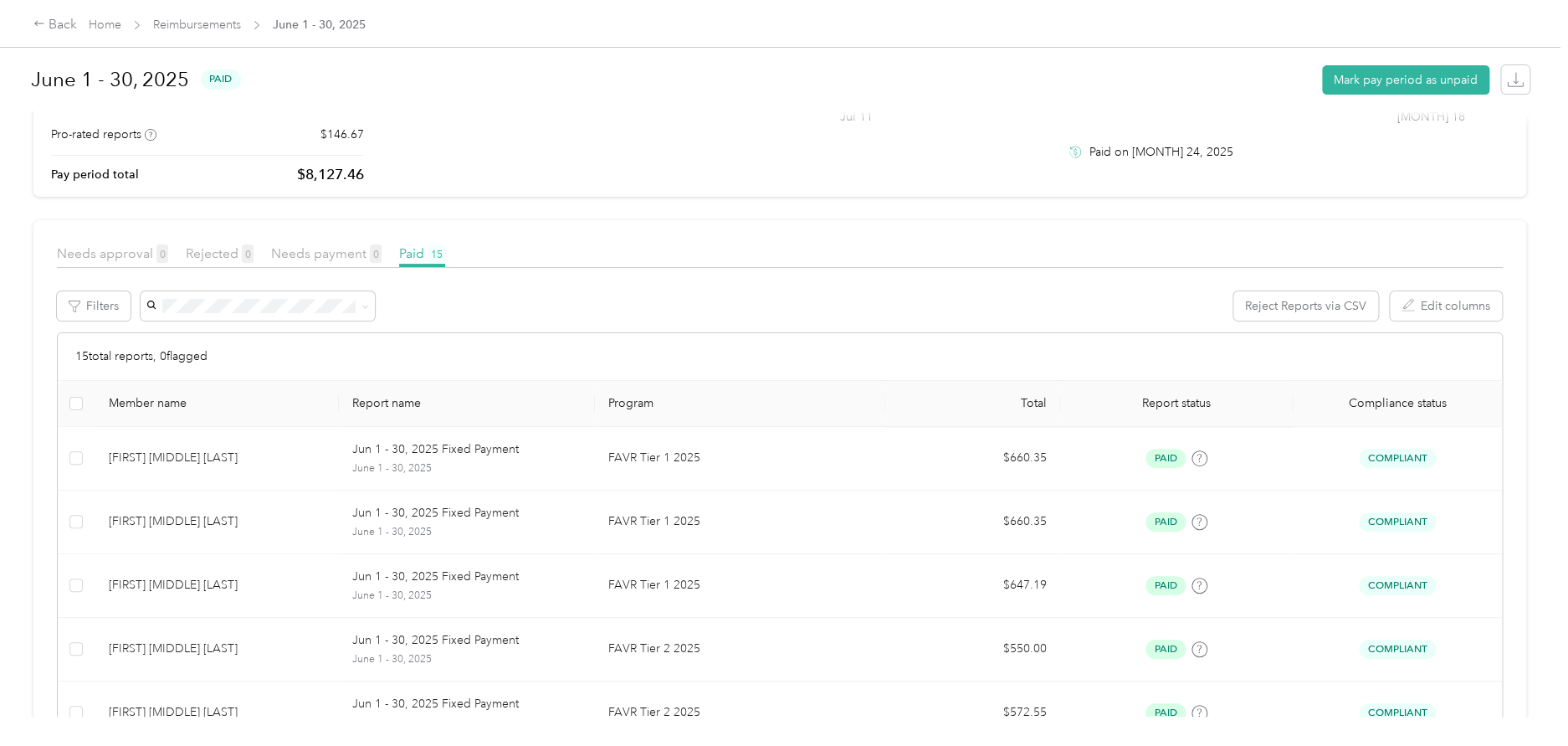scroll, scrollTop: 0, scrollLeft: 0, axis: both 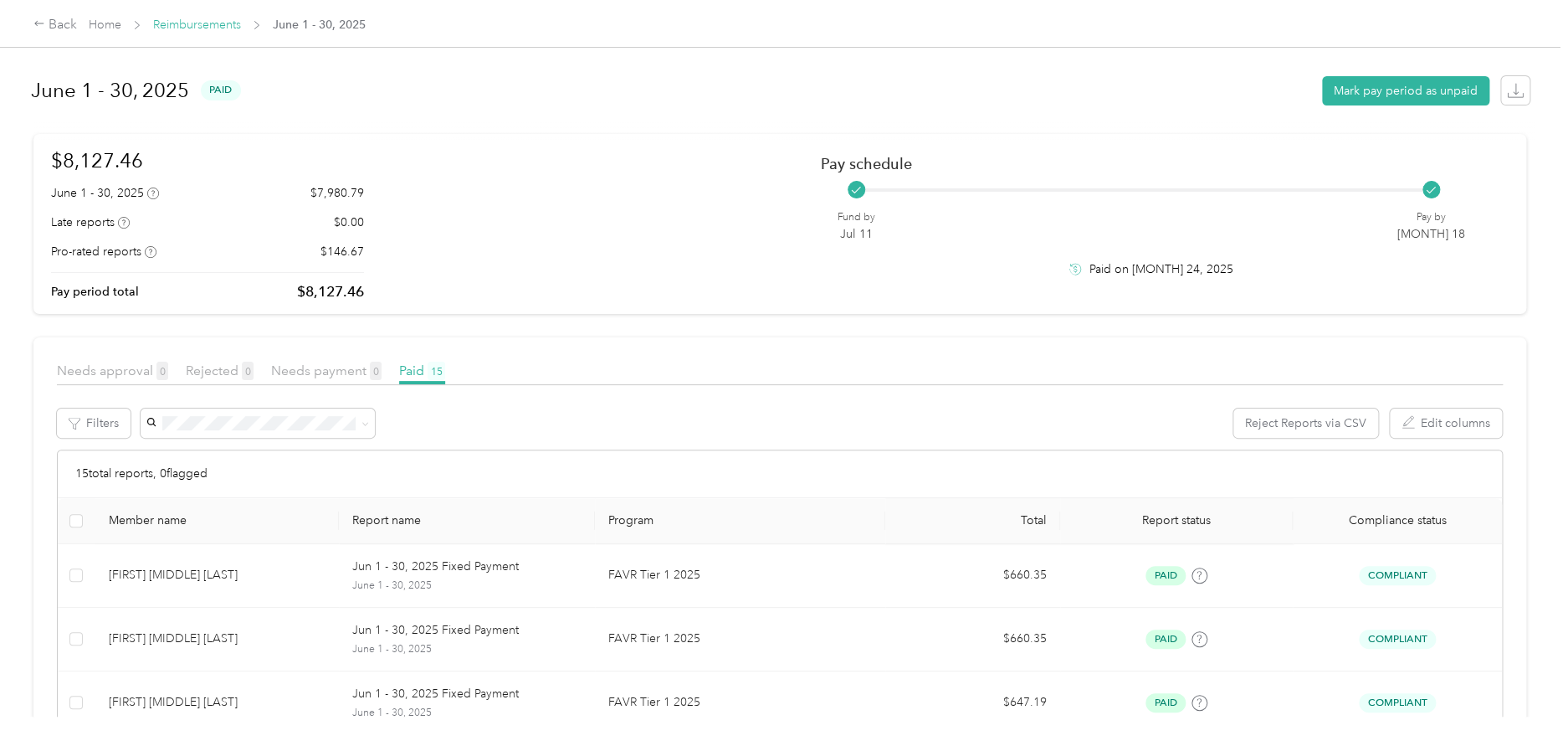 click on "Reimbursements" at bounding box center [197, 24] 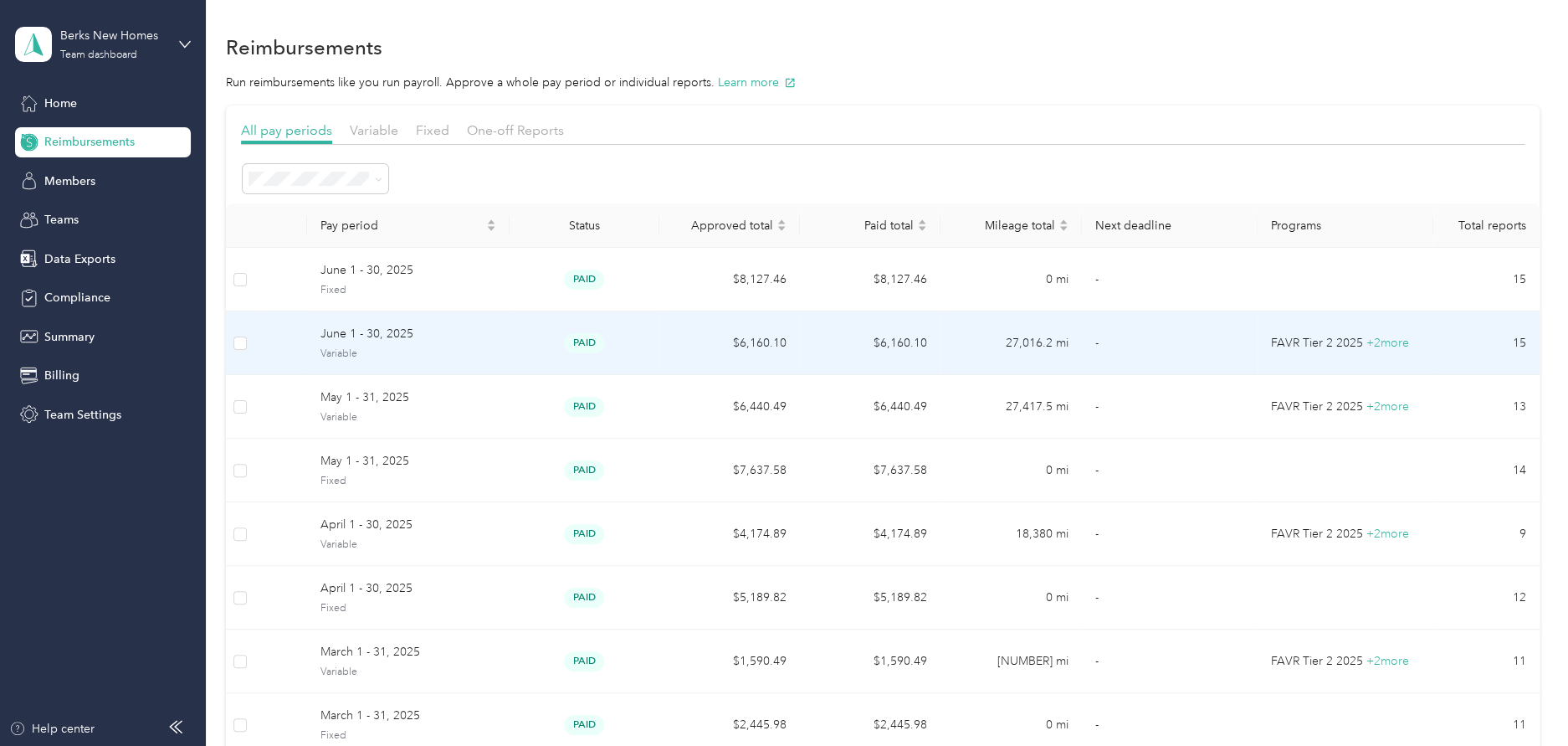 click on "June 1 - 30, 2025" at bounding box center (408, 334) 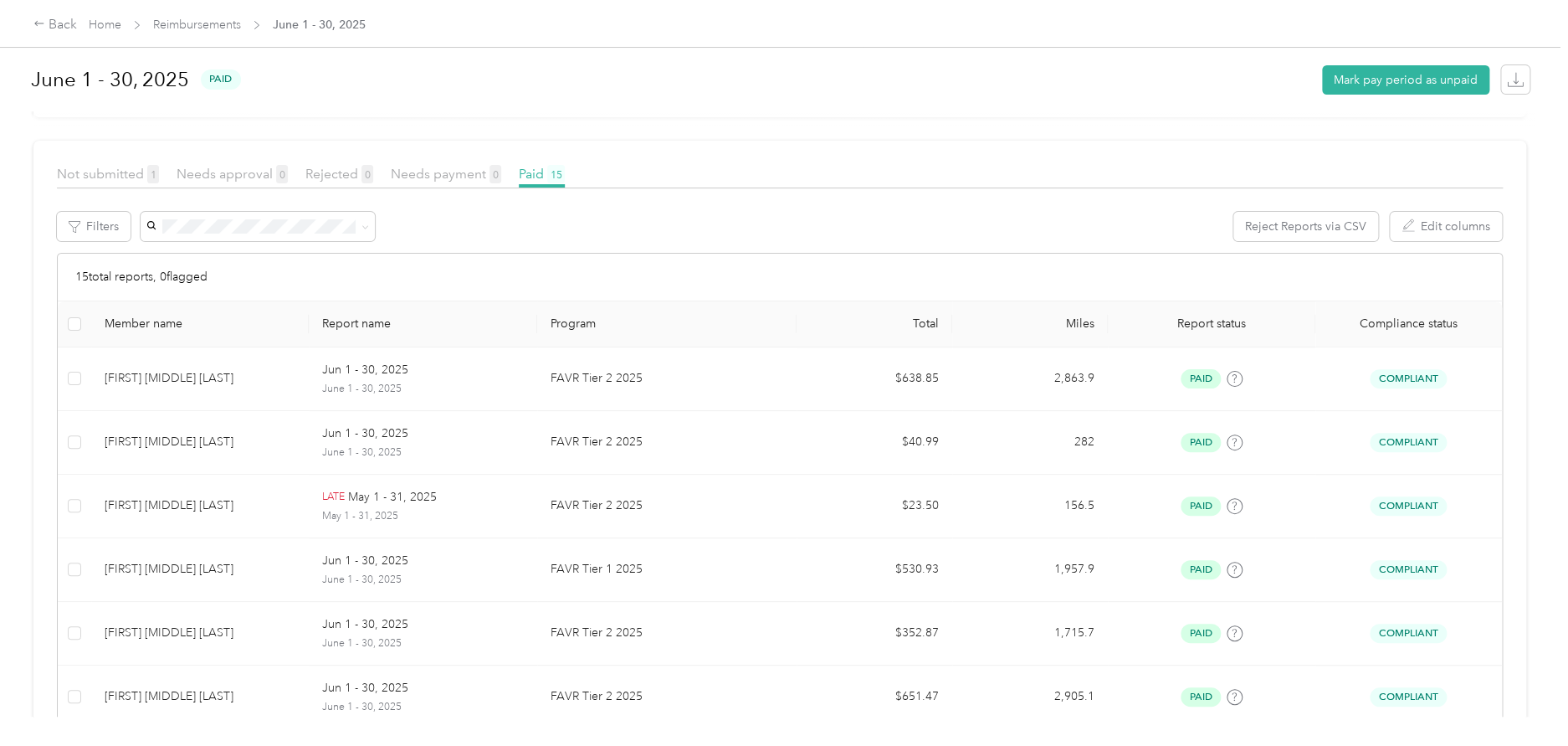 scroll, scrollTop: 0, scrollLeft: 0, axis: both 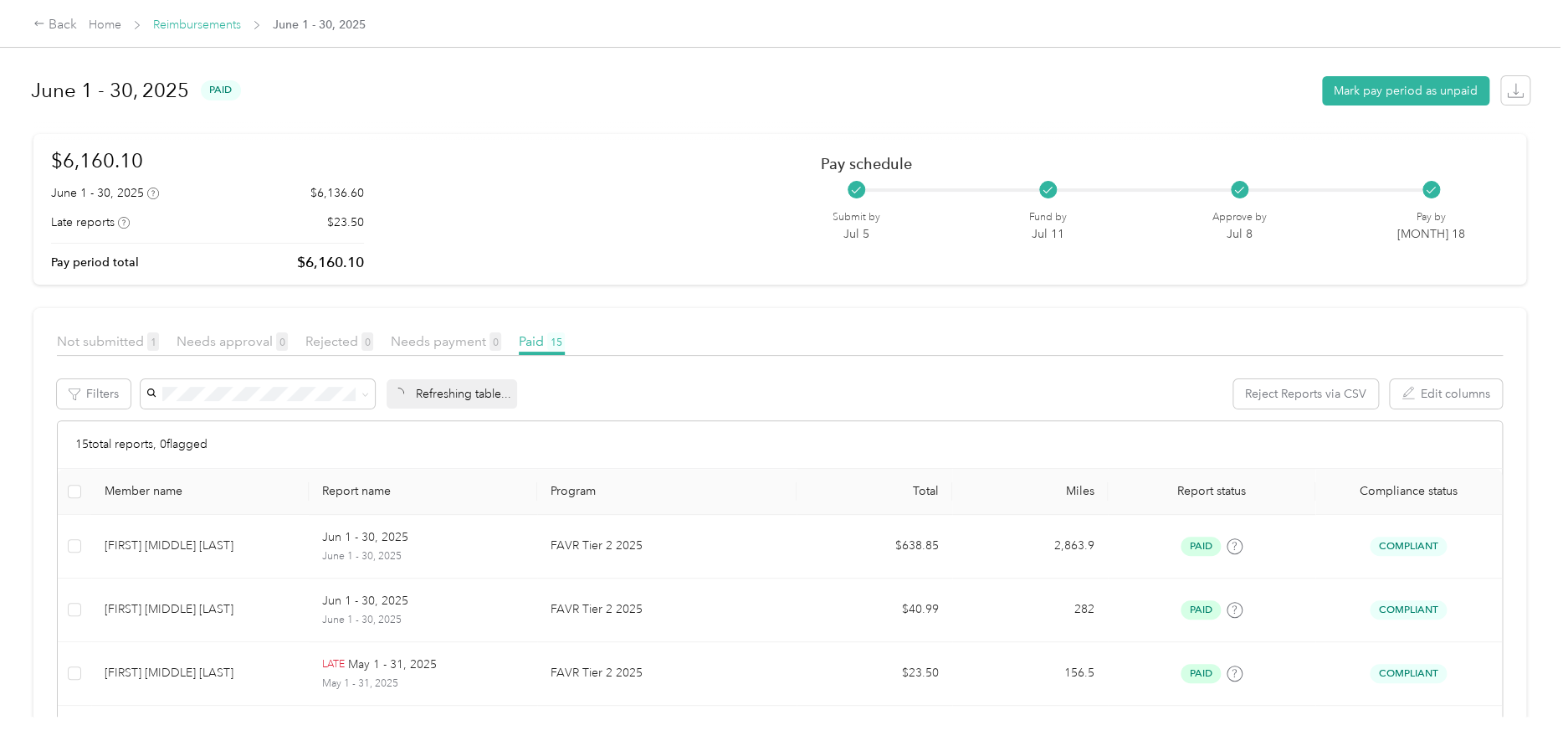 click on "Reimbursements" at bounding box center (197, 24) 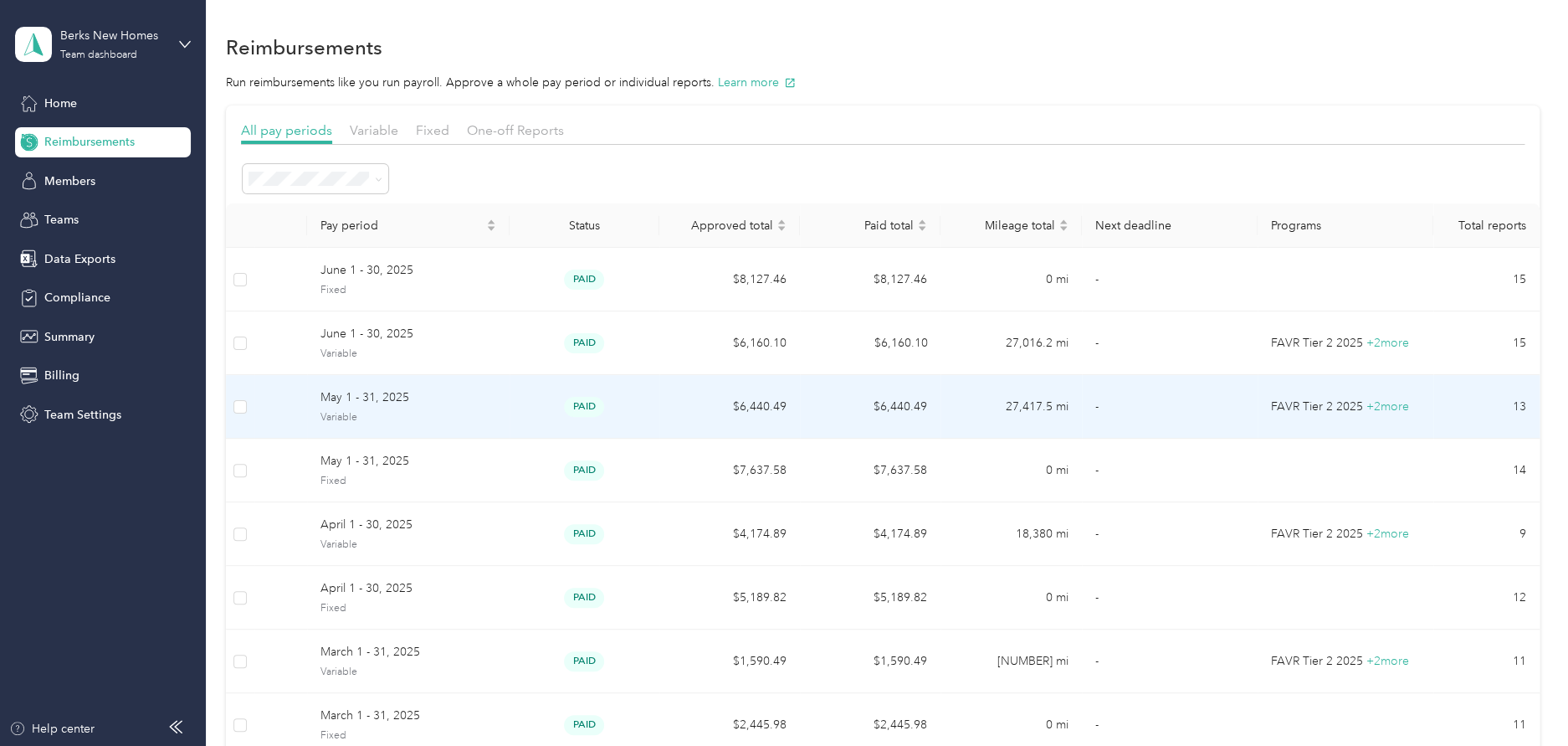 scroll, scrollTop: 378, scrollLeft: 0, axis: vertical 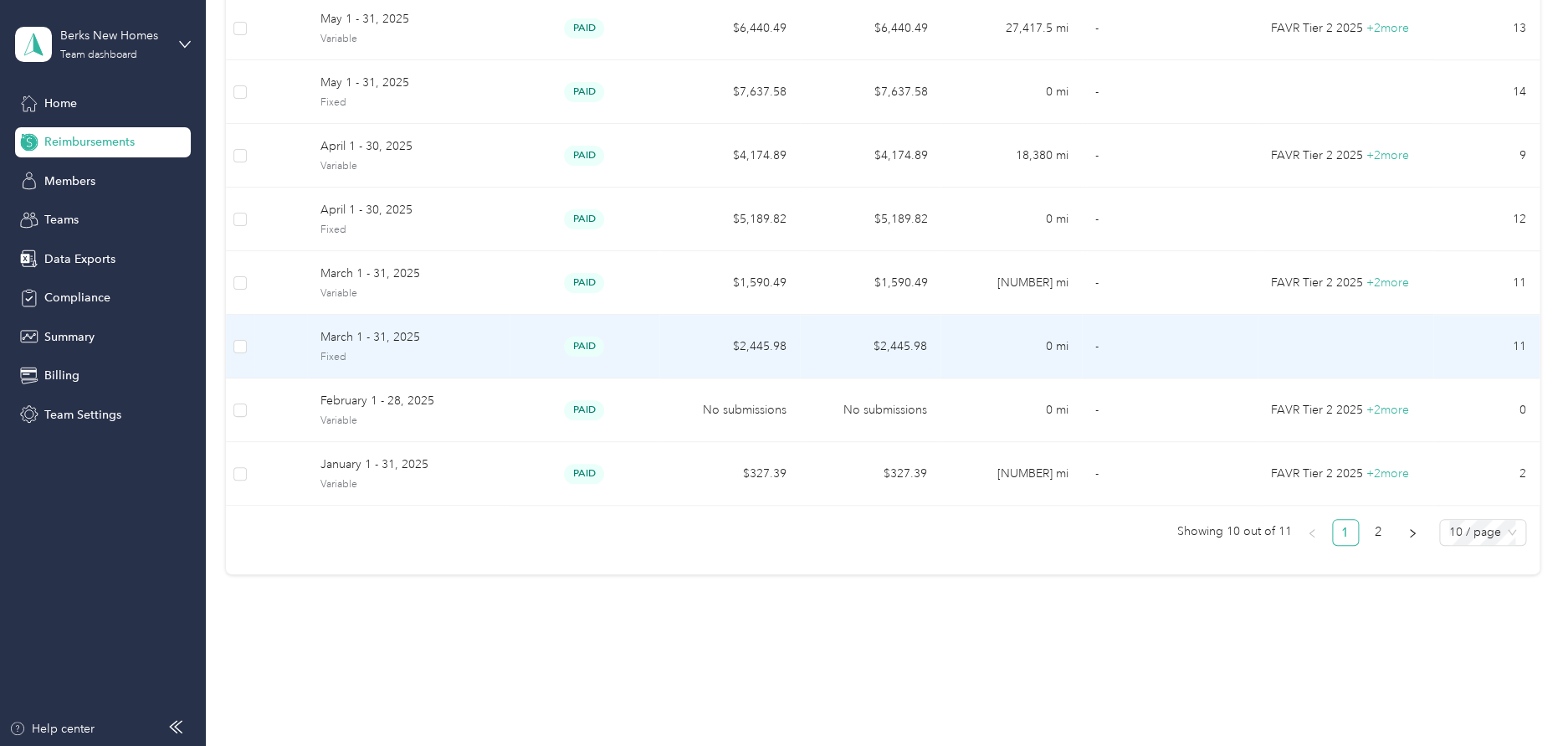 click on "March 1 - 31, 2025" at bounding box center (408, 337) 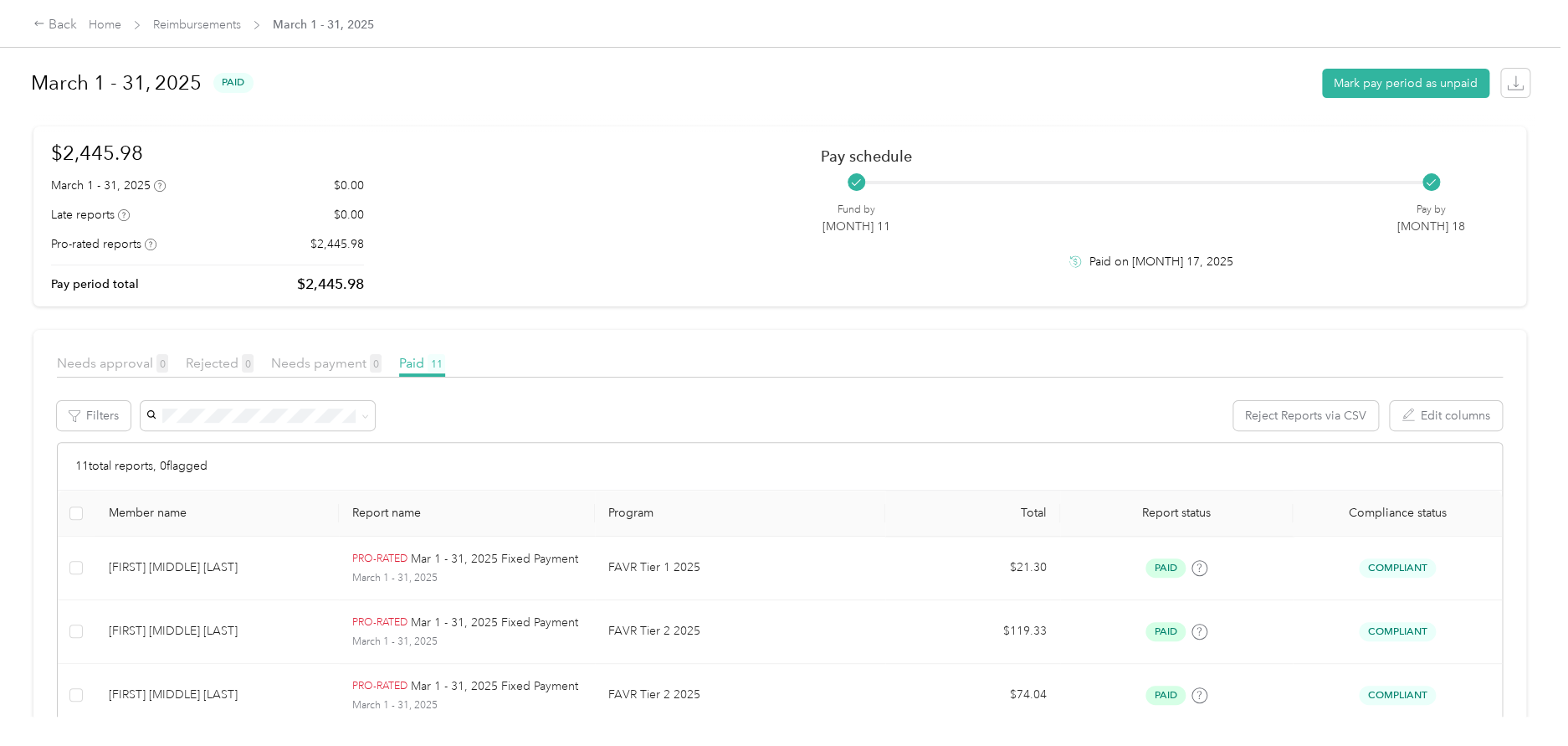 scroll, scrollTop: 0, scrollLeft: 0, axis: both 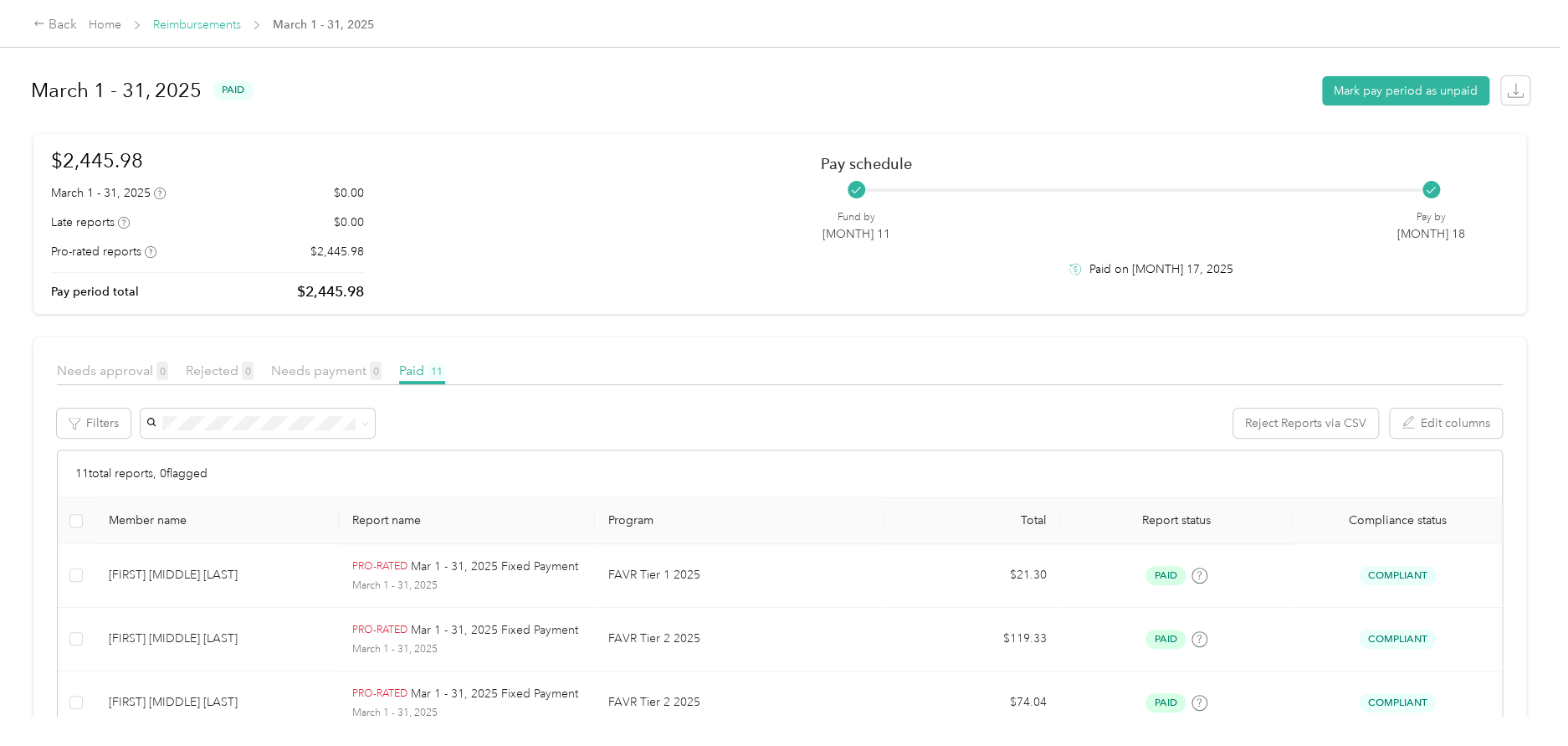 click on "Reimbursements" at bounding box center (197, 24) 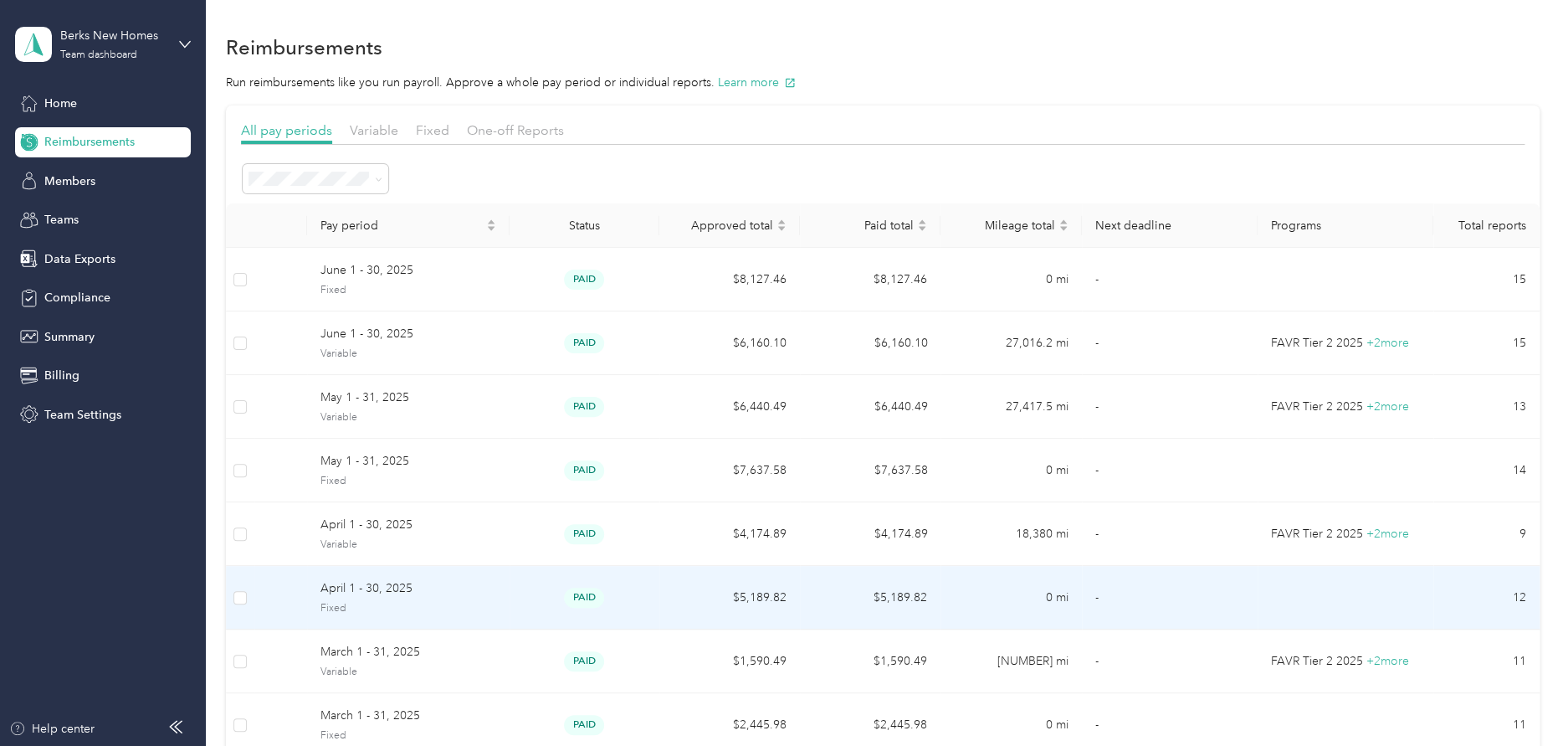scroll, scrollTop: 84, scrollLeft: 0, axis: vertical 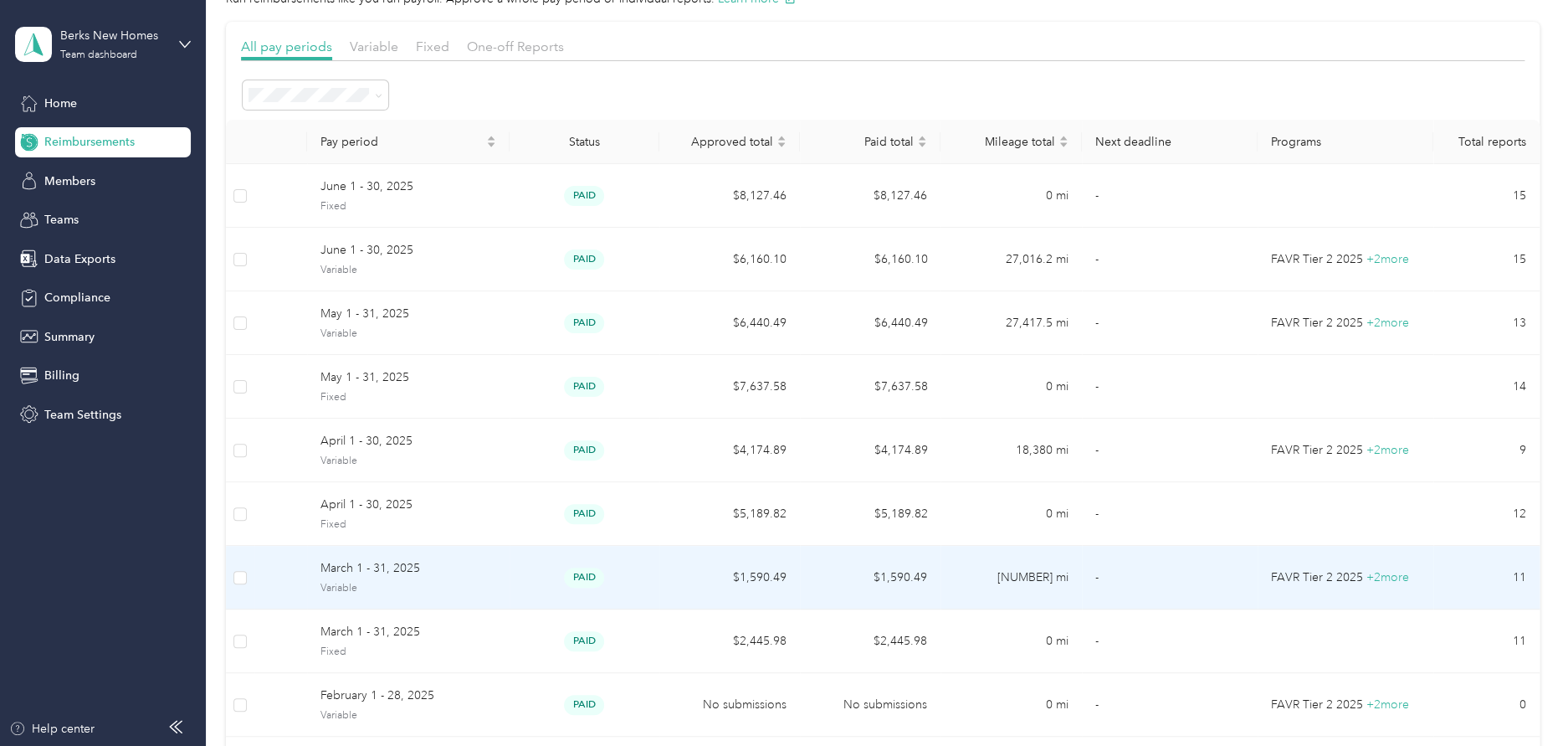 click on "March 1 - 31, 2025" at bounding box center [408, 569] 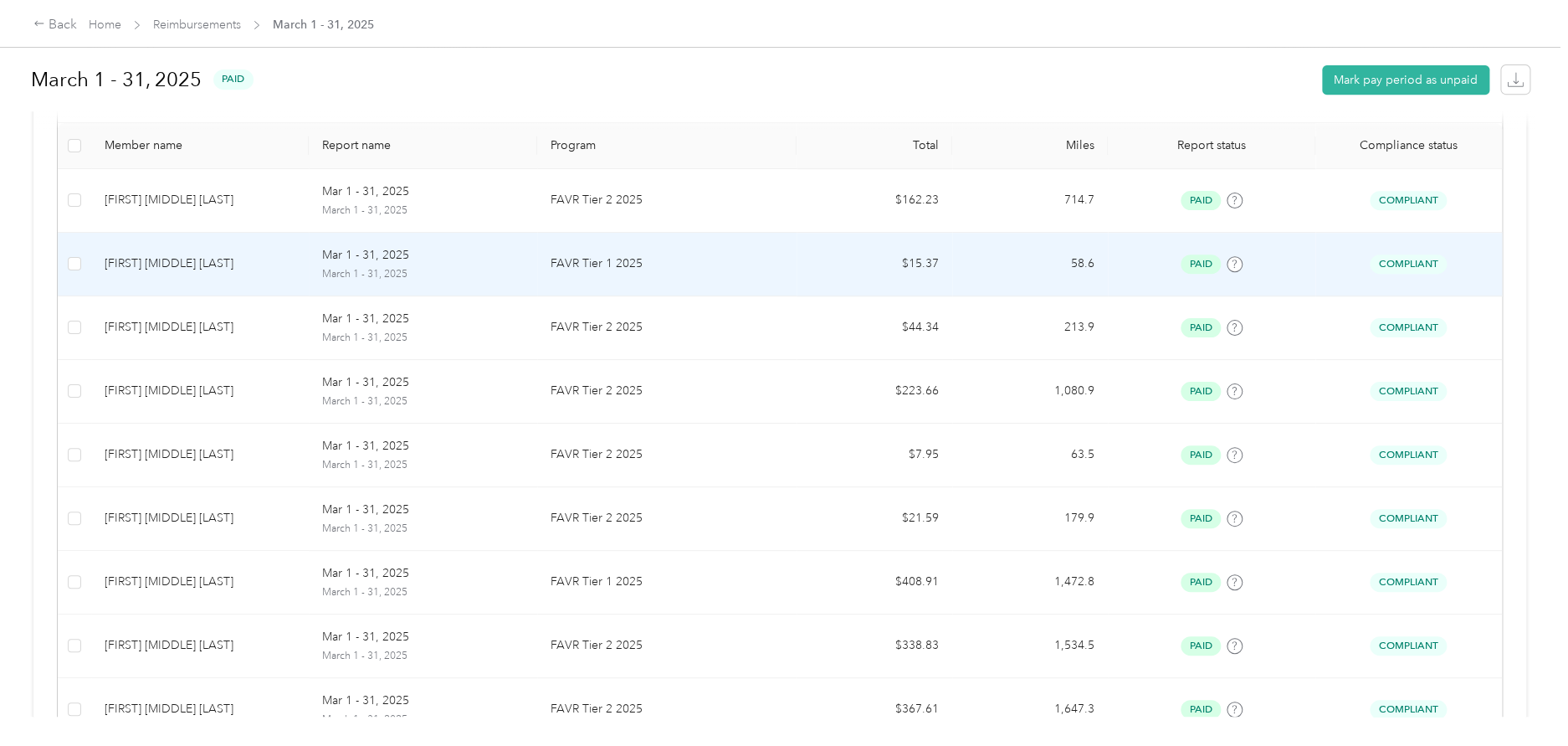 scroll, scrollTop: 209, scrollLeft: 0, axis: vertical 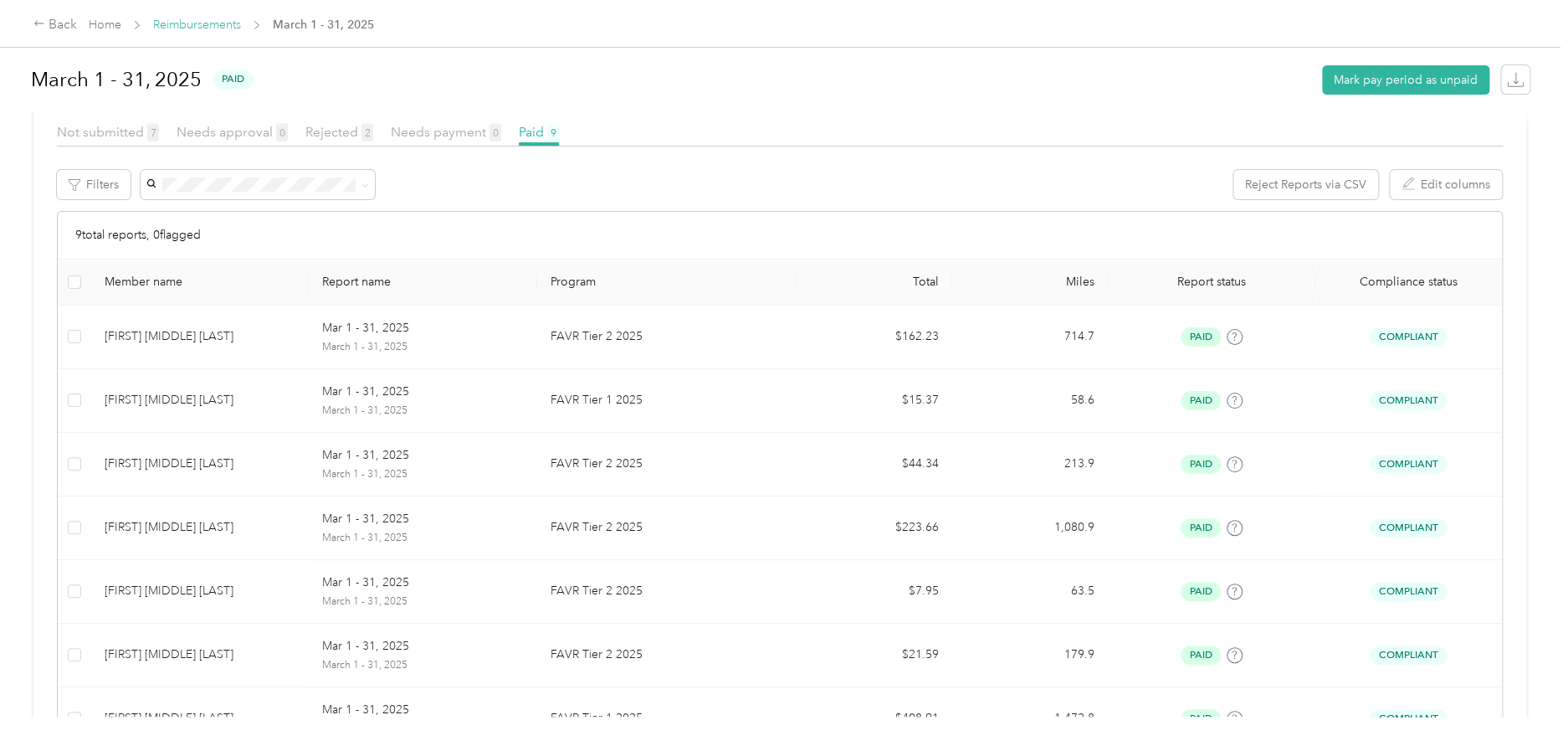 click on "Reimbursements" at bounding box center (197, 24) 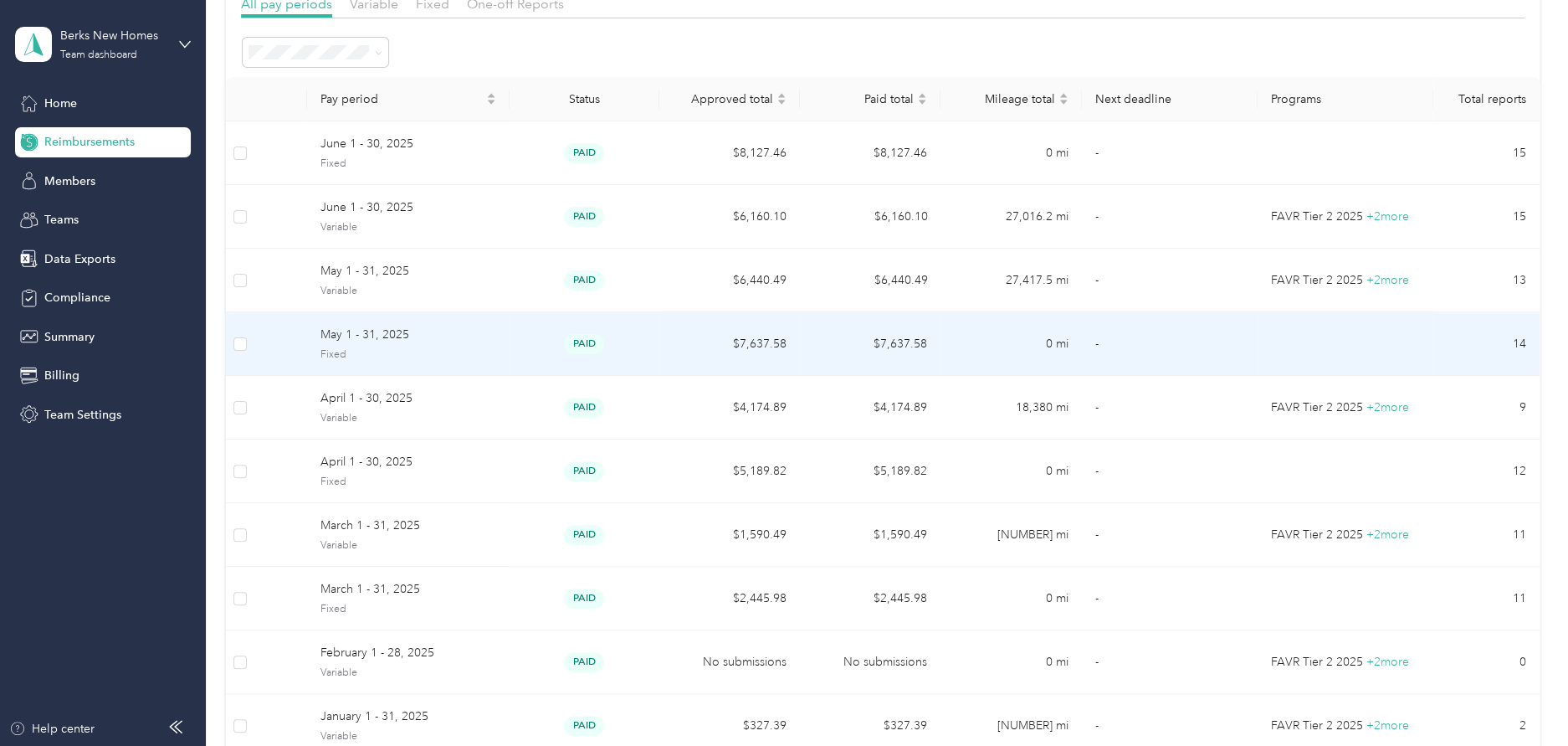 scroll, scrollTop: 0, scrollLeft: 0, axis: both 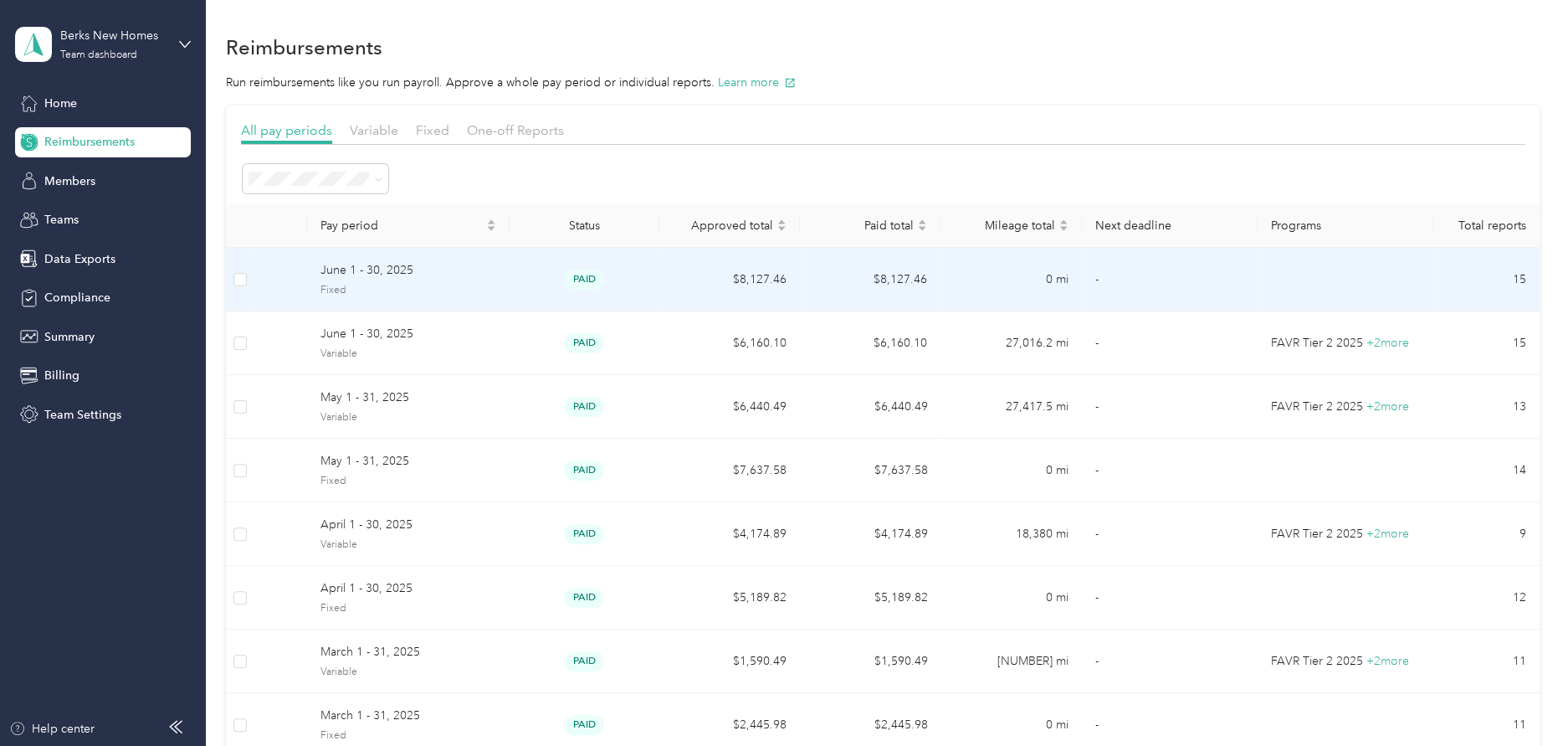 click on "June 1 - 30, 2025" at bounding box center (408, 270) 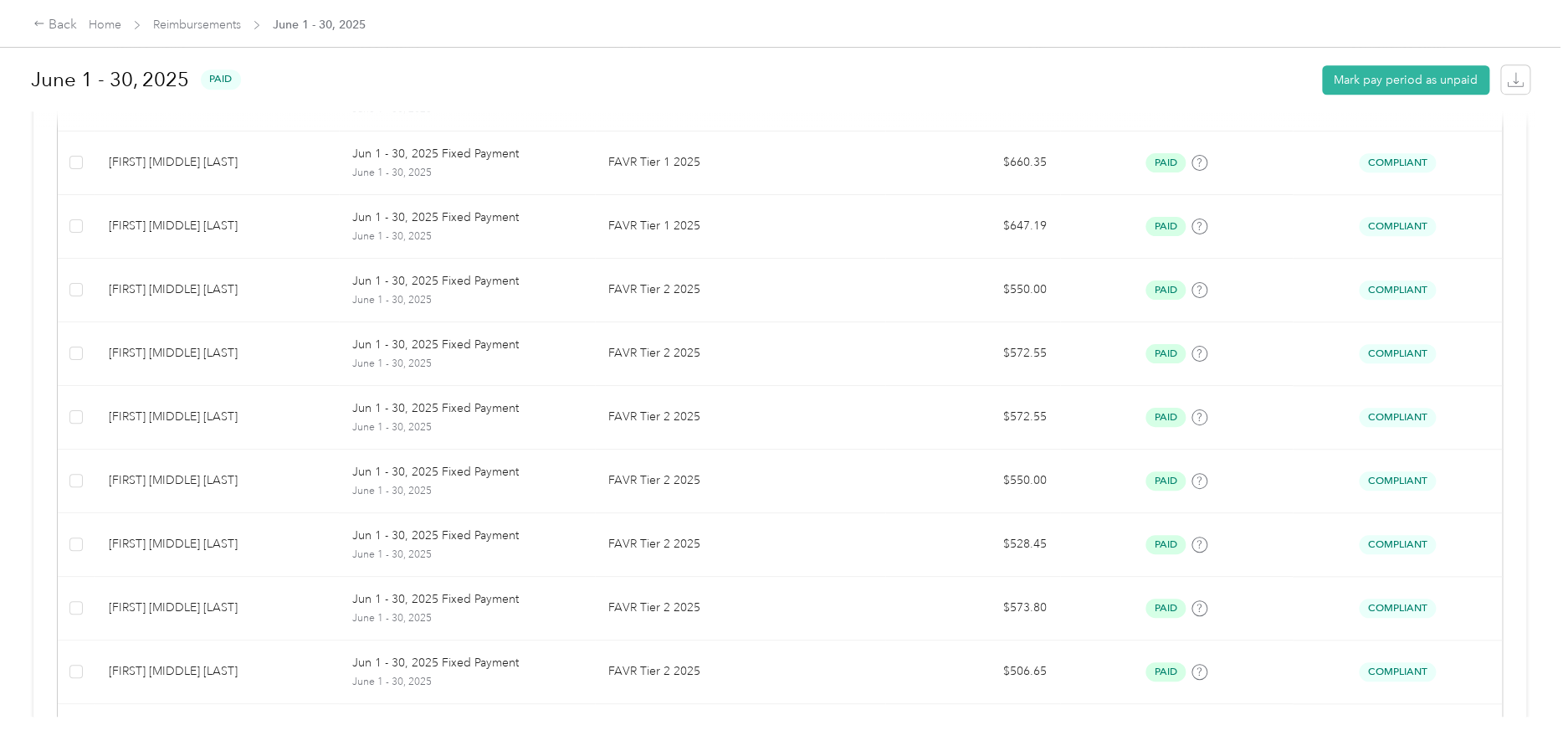 scroll, scrollTop: 368, scrollLeft: 0, axis: vertical 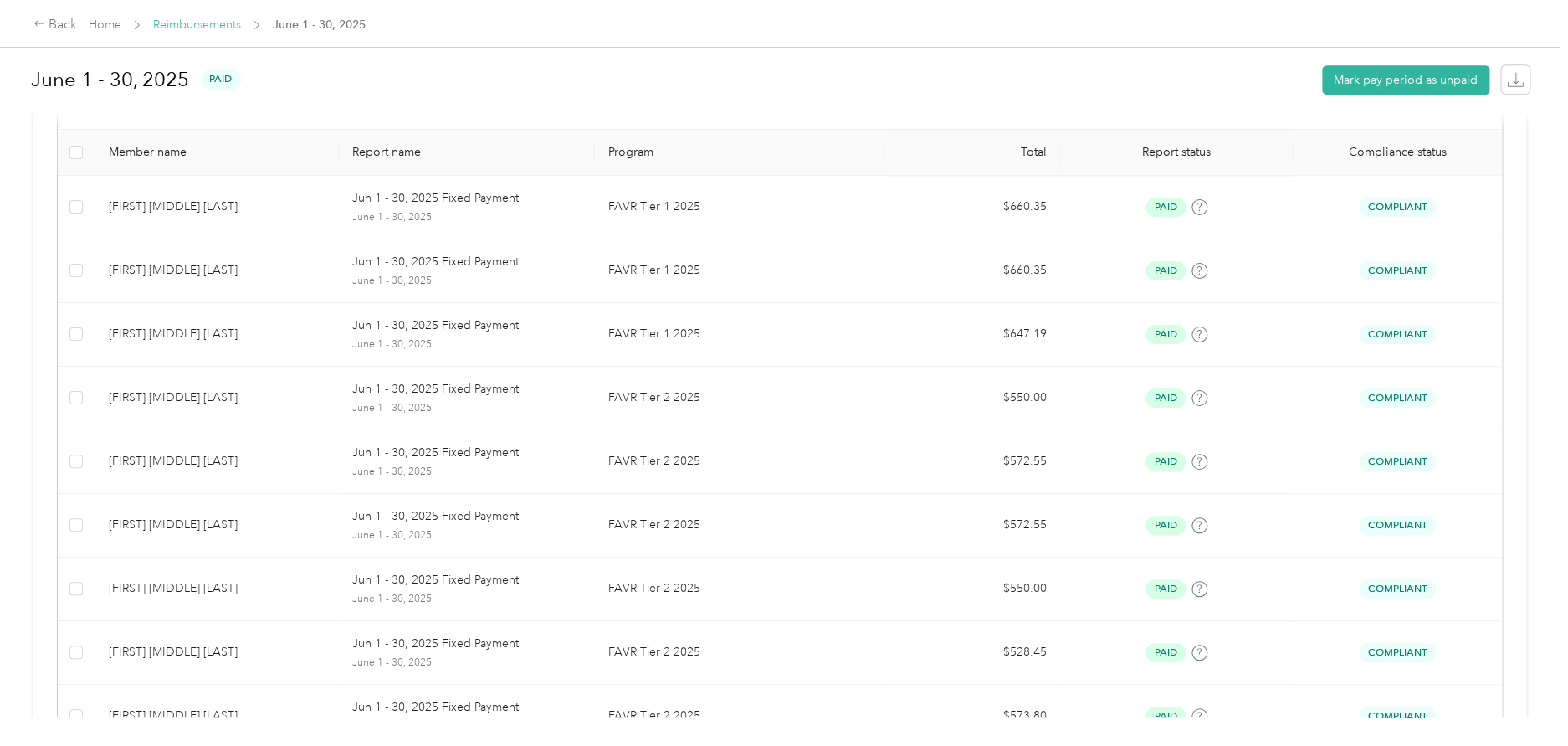 click on "Reimbursements" at bounding box center [197, 24] 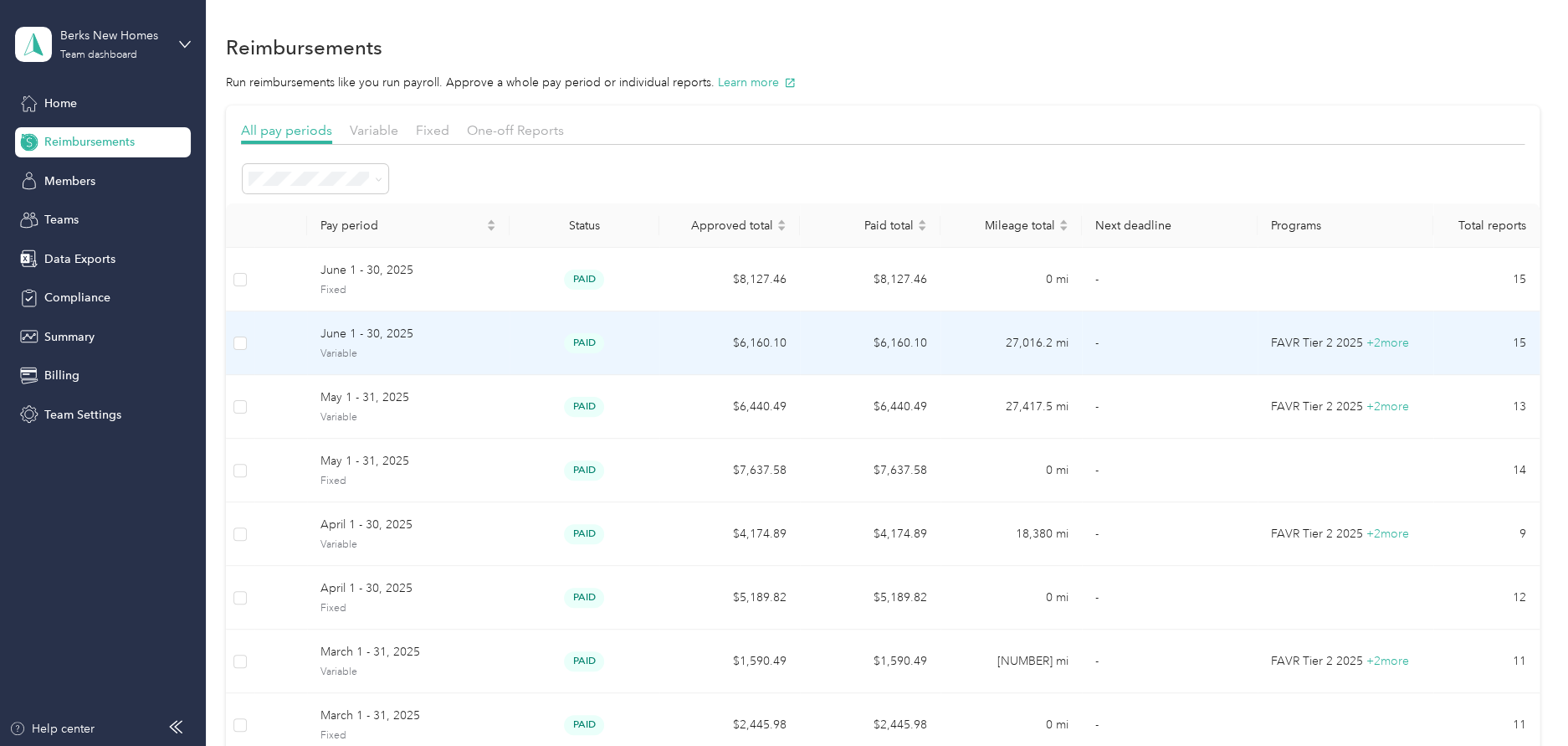 click on "June 1 - 30, 2025" at bounding box center [408, 334] 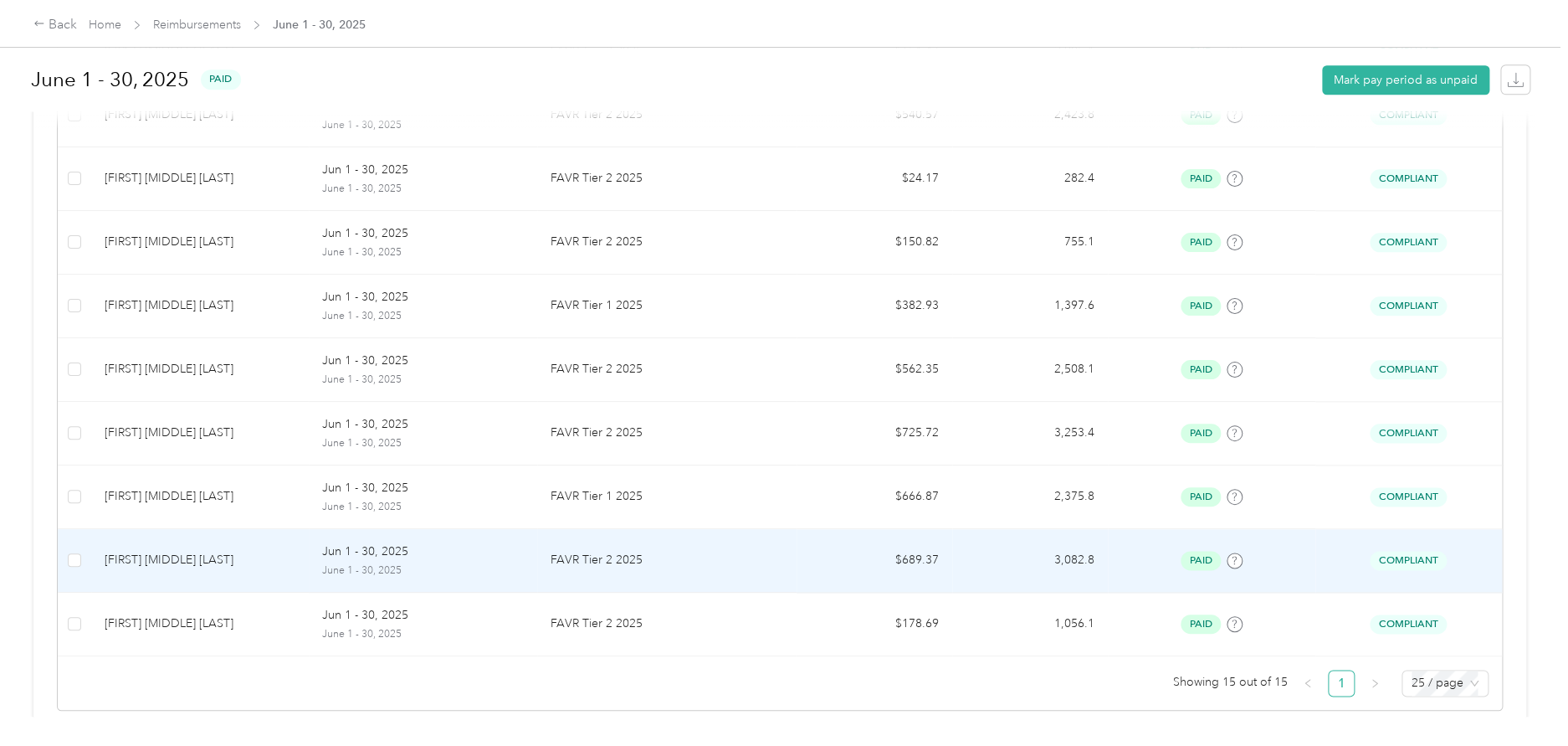 scroll, scrollTop: 841, scrollLeft: 0, axis: vertical 